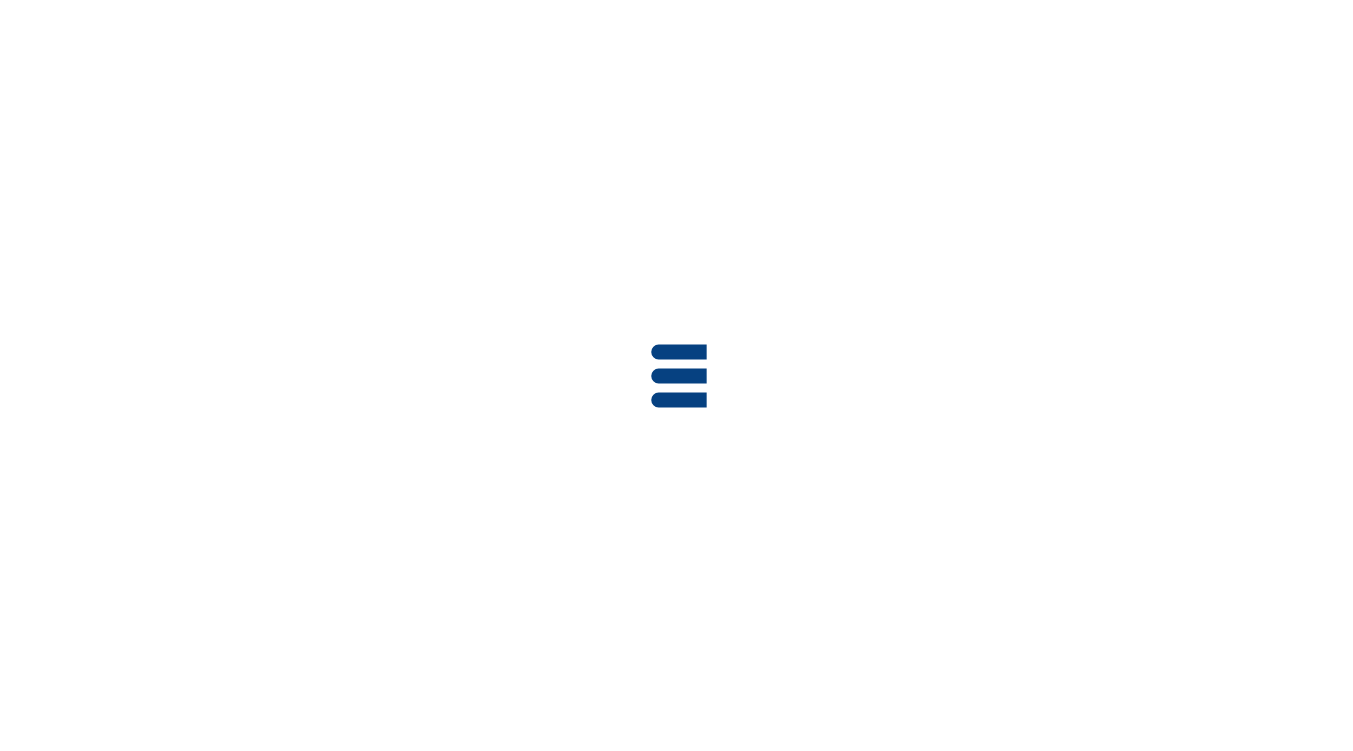 scroll, scrollTop: 0, scrollLeft: 0, axis: both 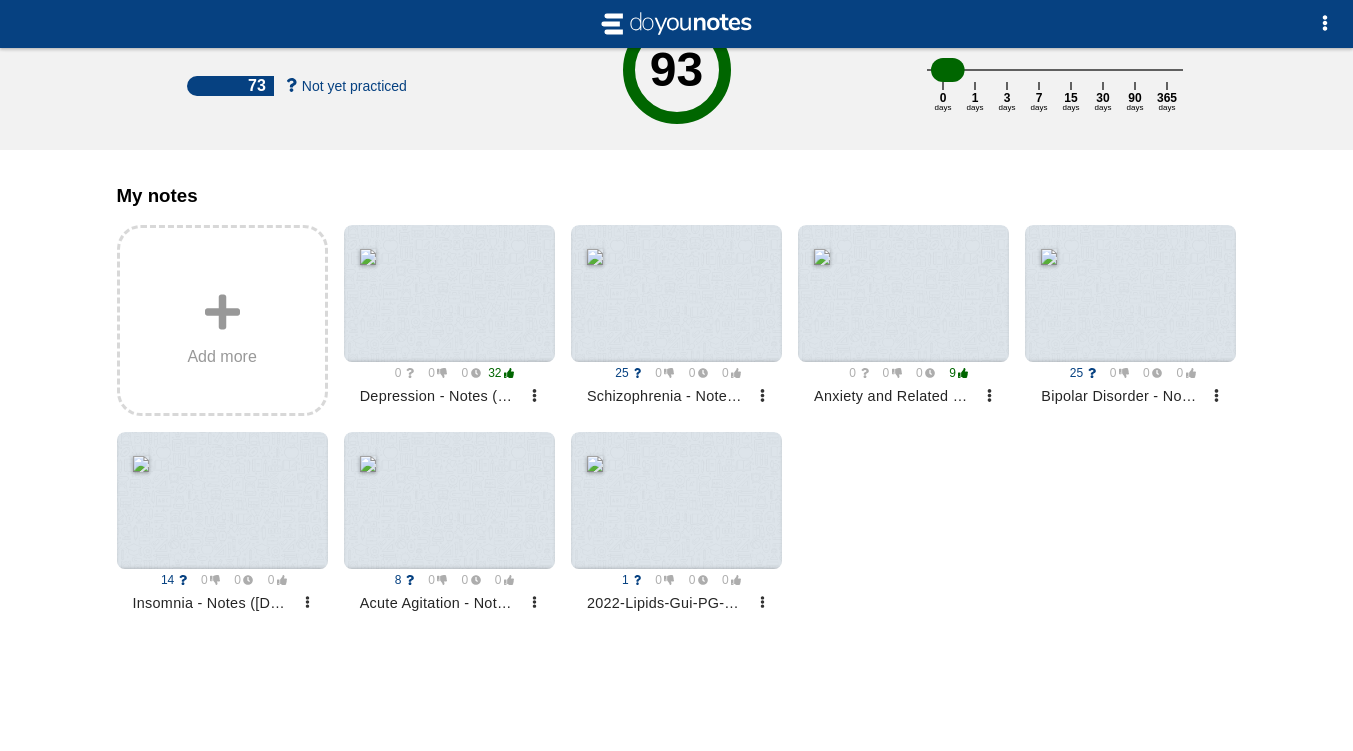 click at bounding box center [676, 500] 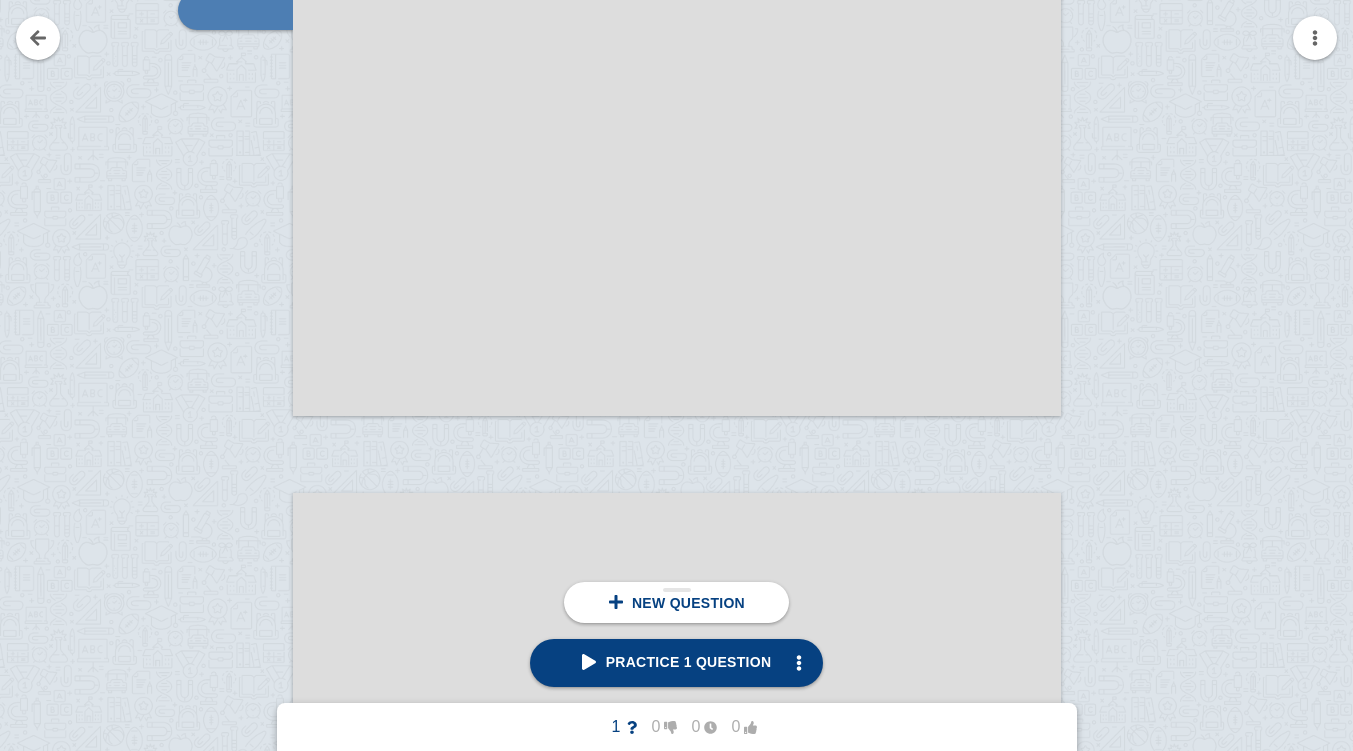 scroll, scrollTop: 3402, scrollLeft: 0, axis: vertical 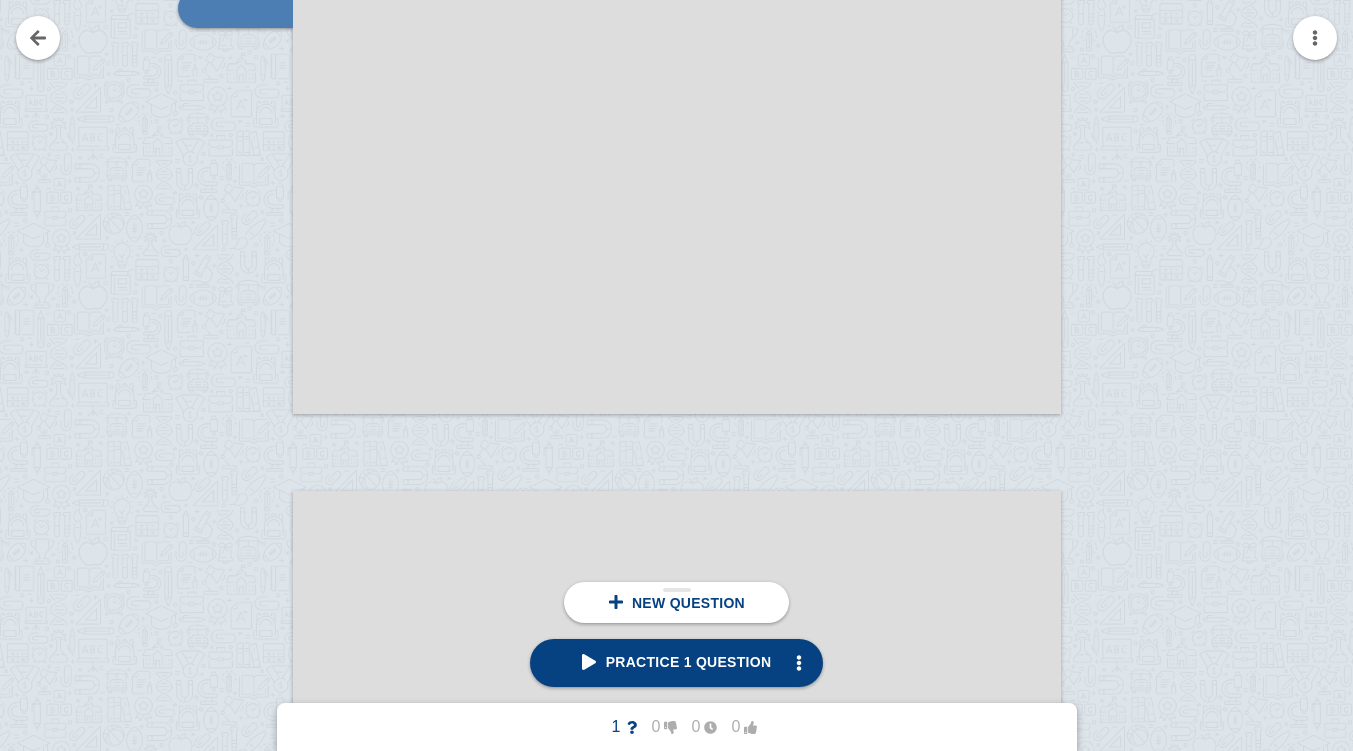 click on "Practice 1 question" at bounding box center (677, 663) 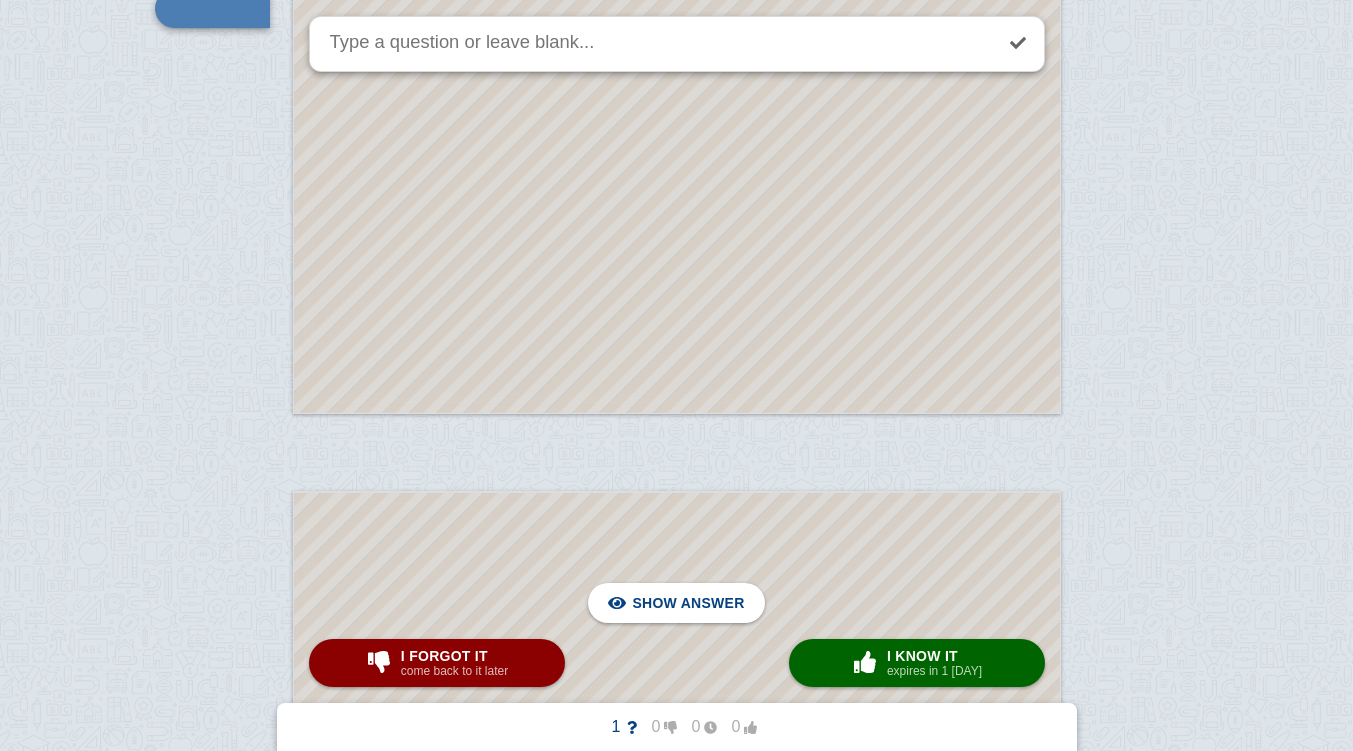 scroll, scrollTop: 3143, scrollLeft: 0, axis: vertical 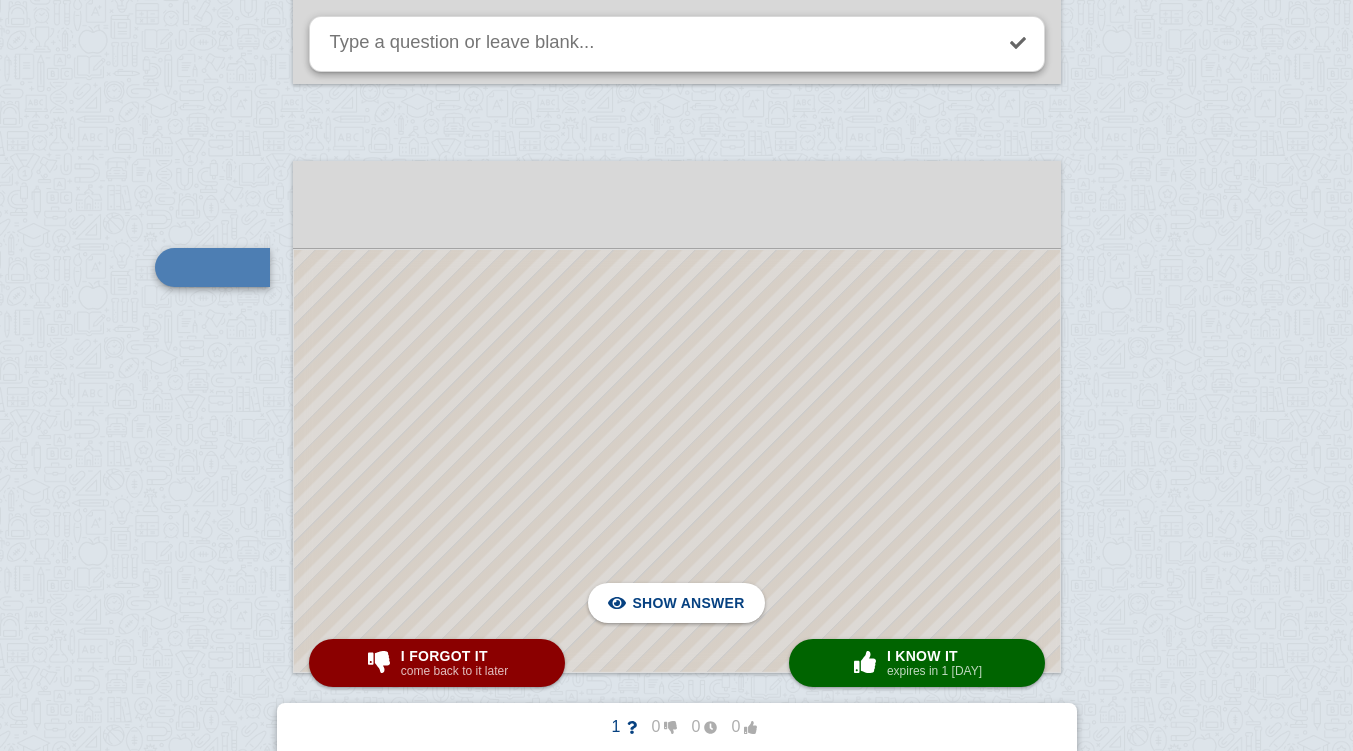 click at bounding box center (677, 461) 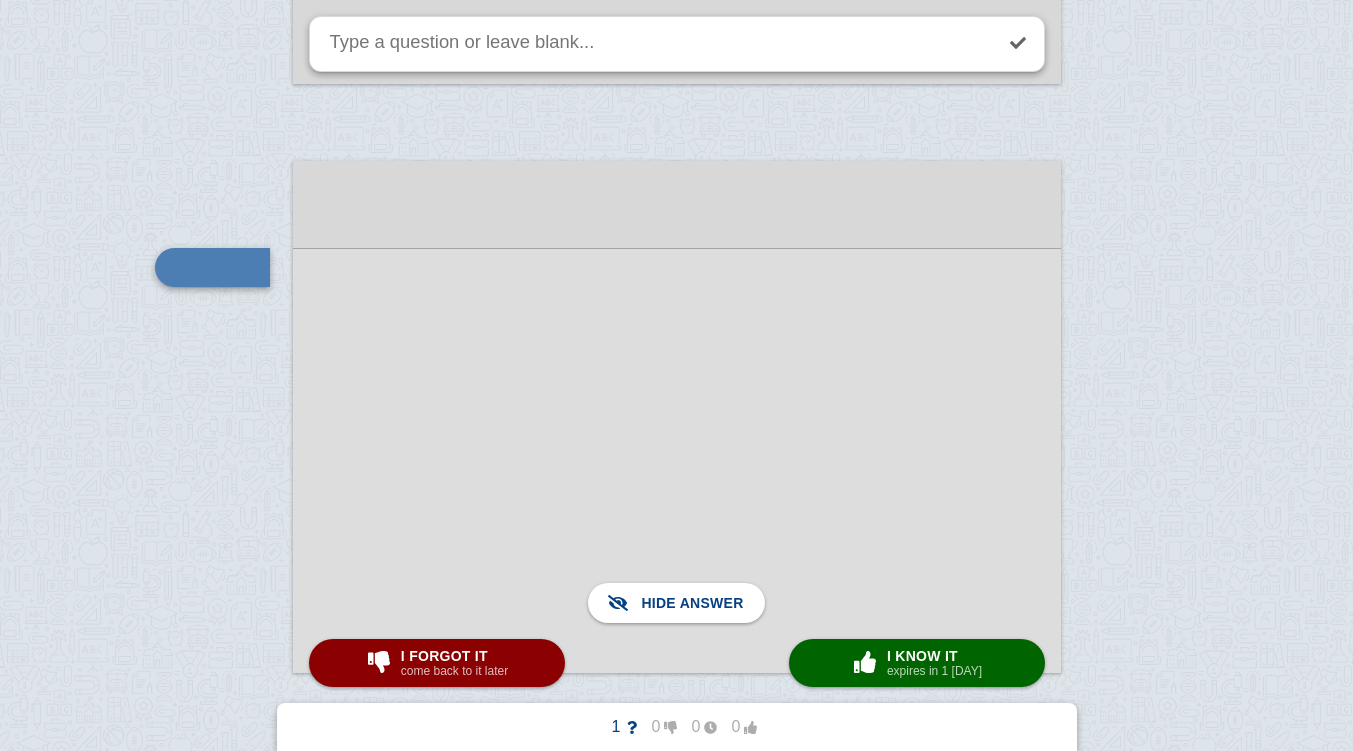 click on "I know it" at bounding box center [934, 656] 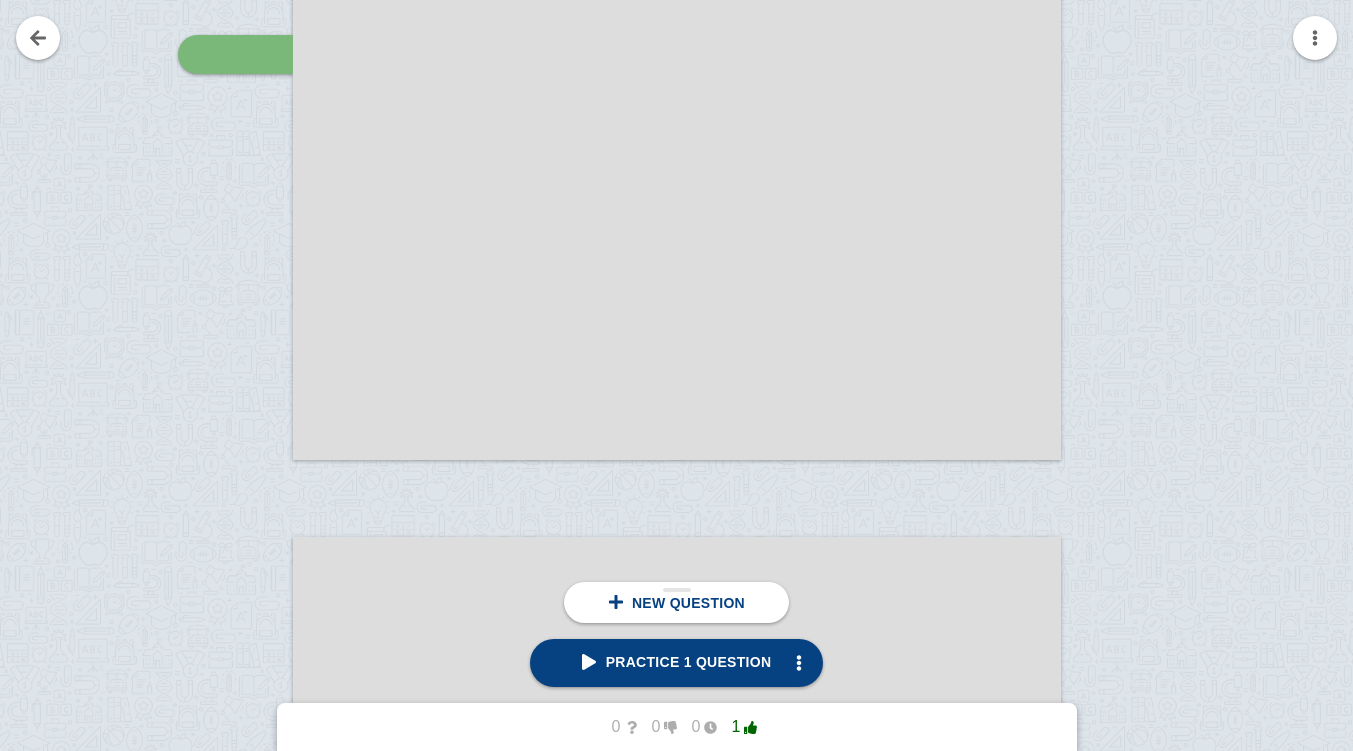 scroll, scrollTop: 3349, scrollLeft: 0, axis: vertical 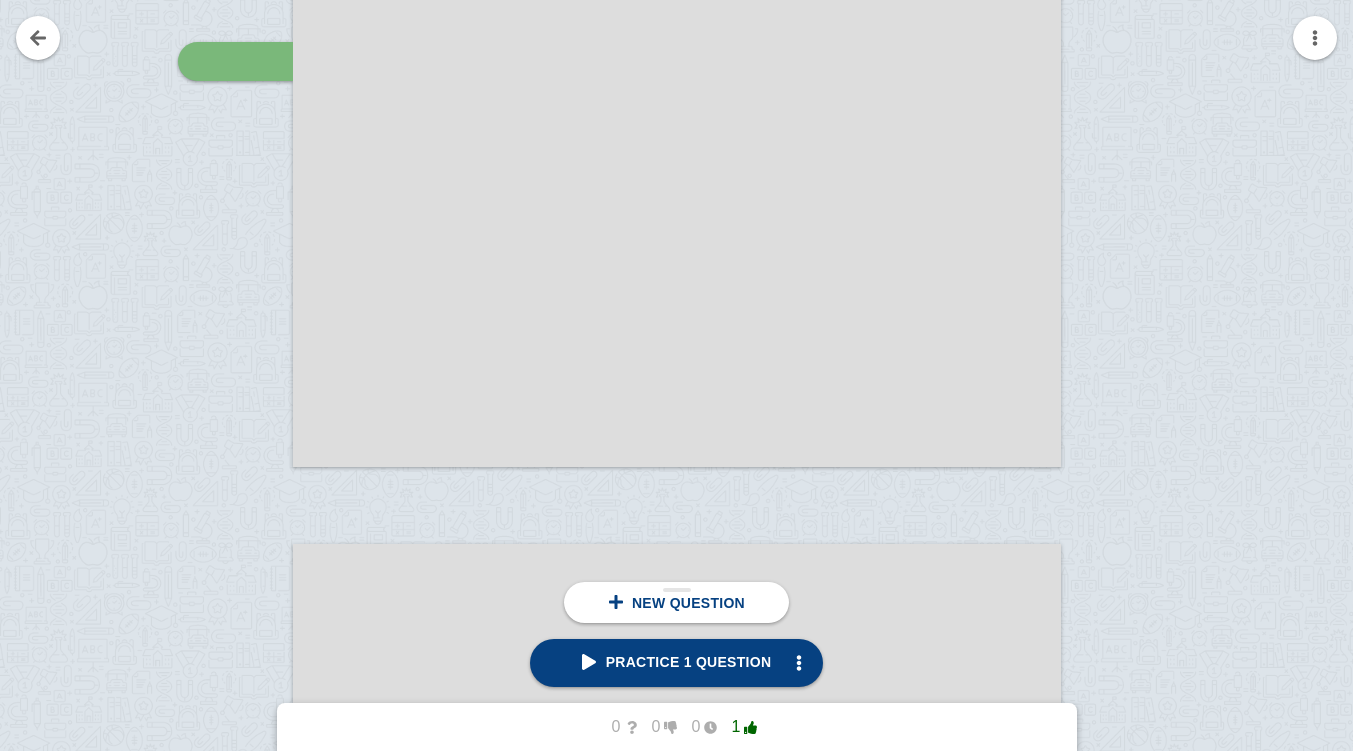 click on "New question" at bounding box center (676, 602) 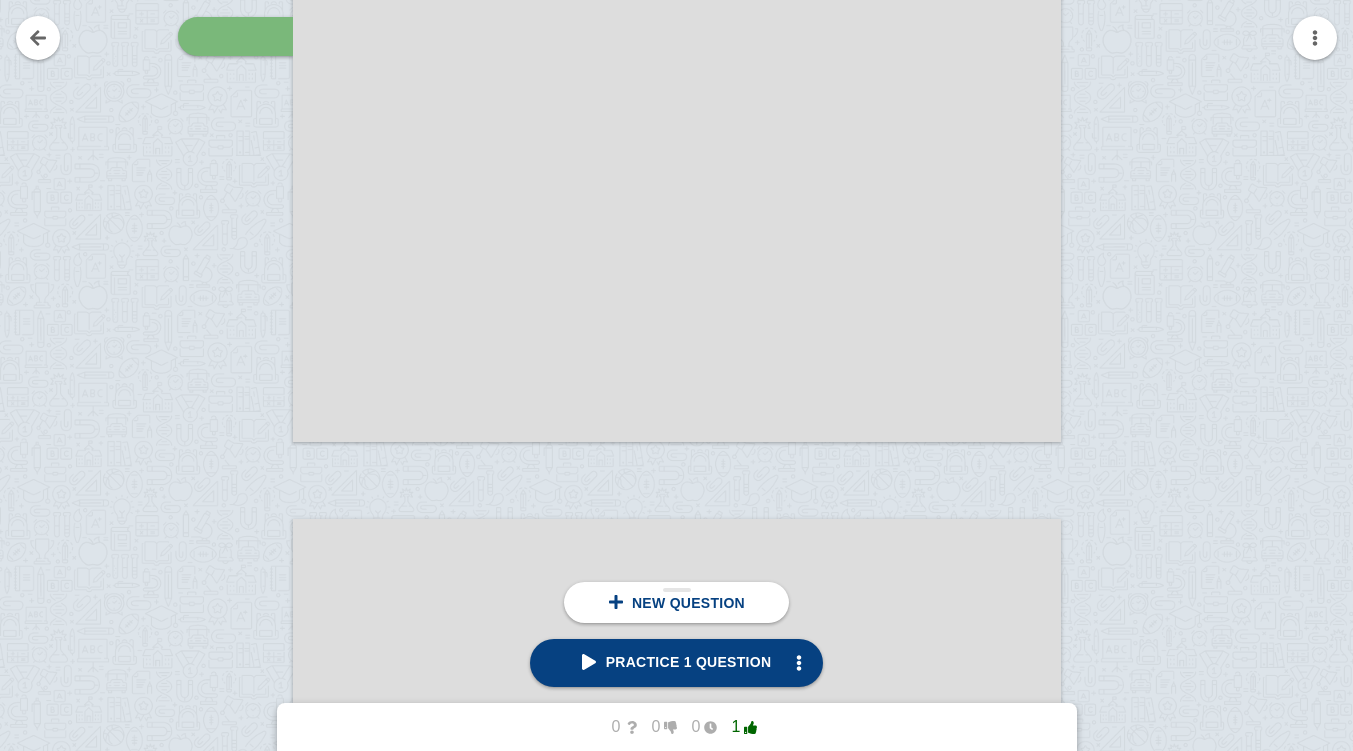 scroll, scrollTop: 3376, scrollLeft: 0, axis: vertical 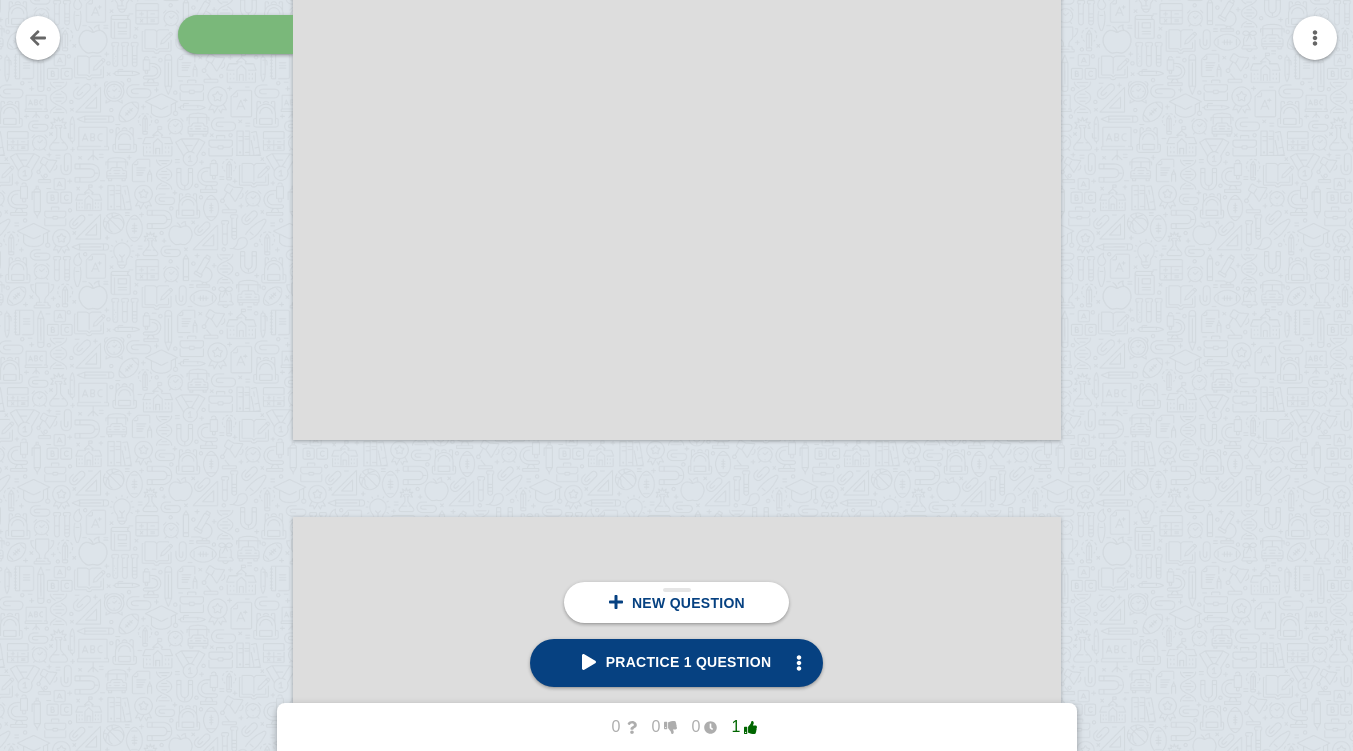 click at bounding box center (226, 184) 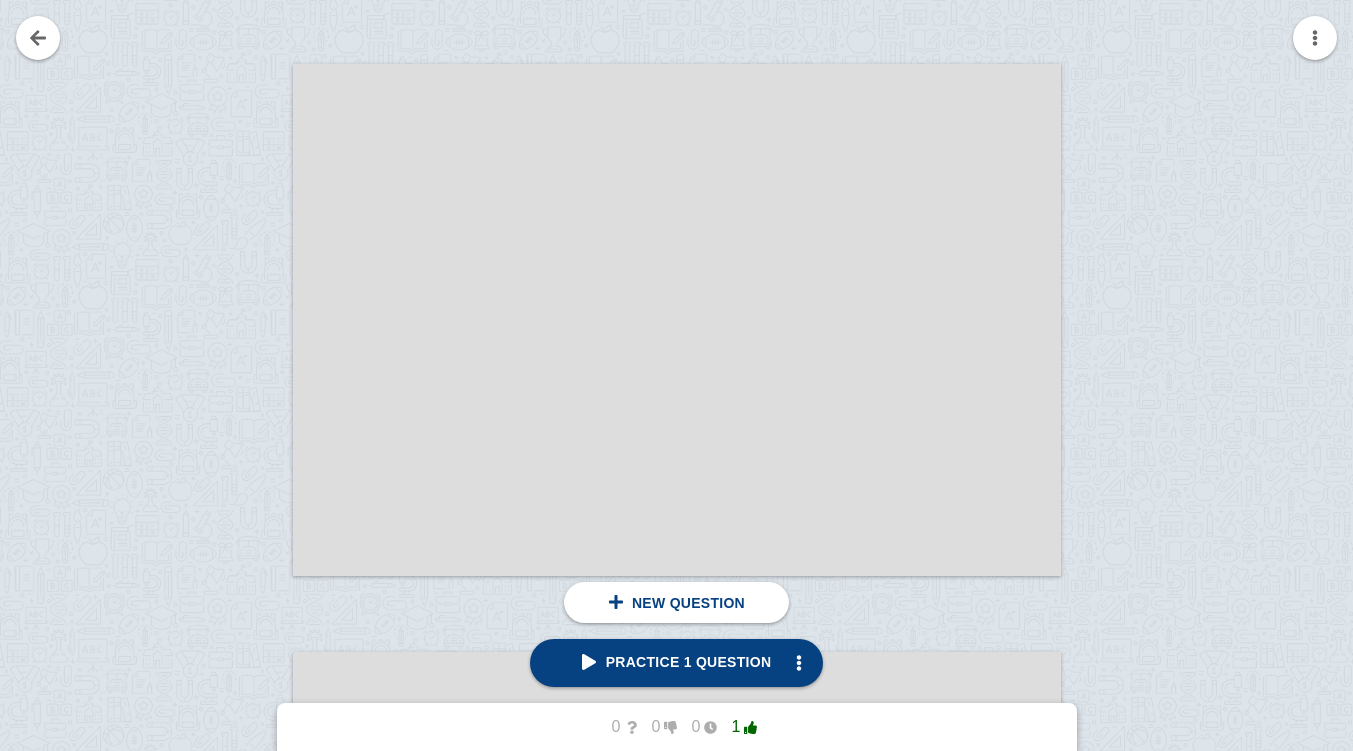 scroll, scrollTop: 3830, scrollLeft: 0, axis: vertical 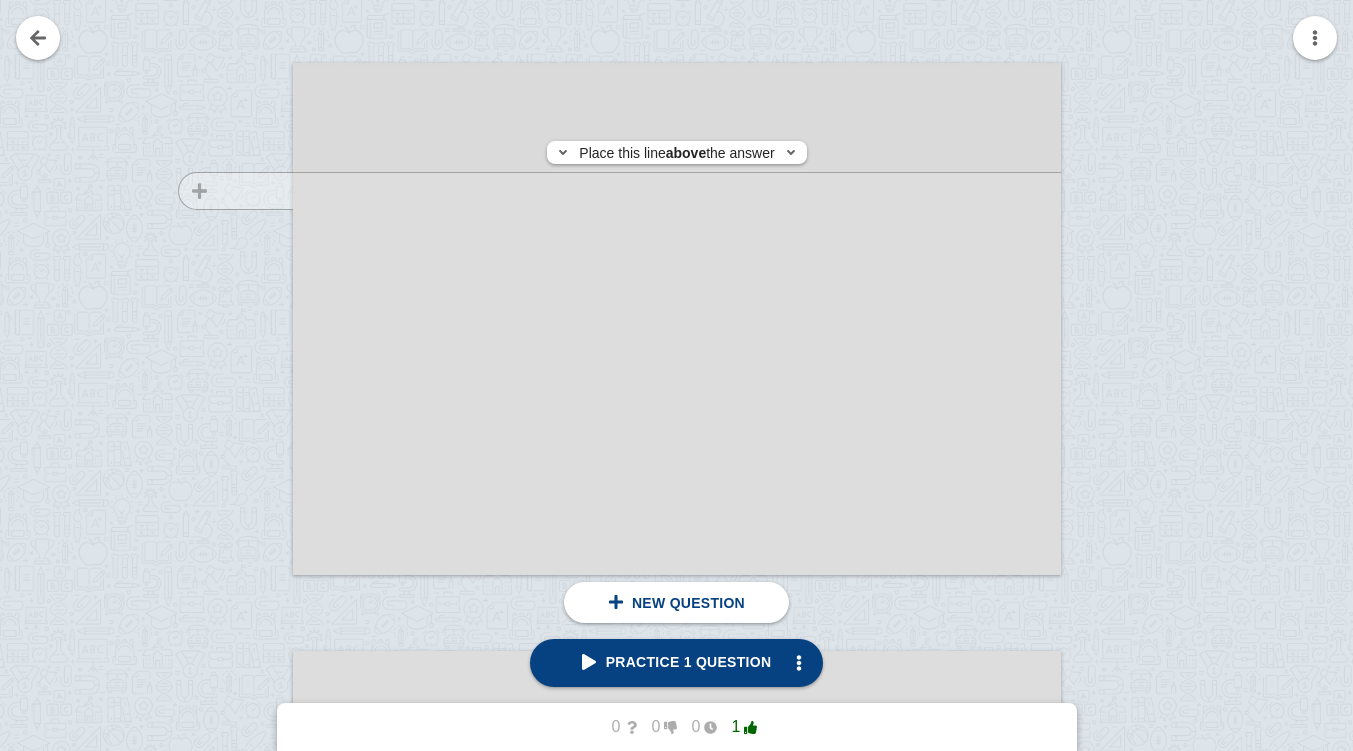 click at bounding box center (226, 338) 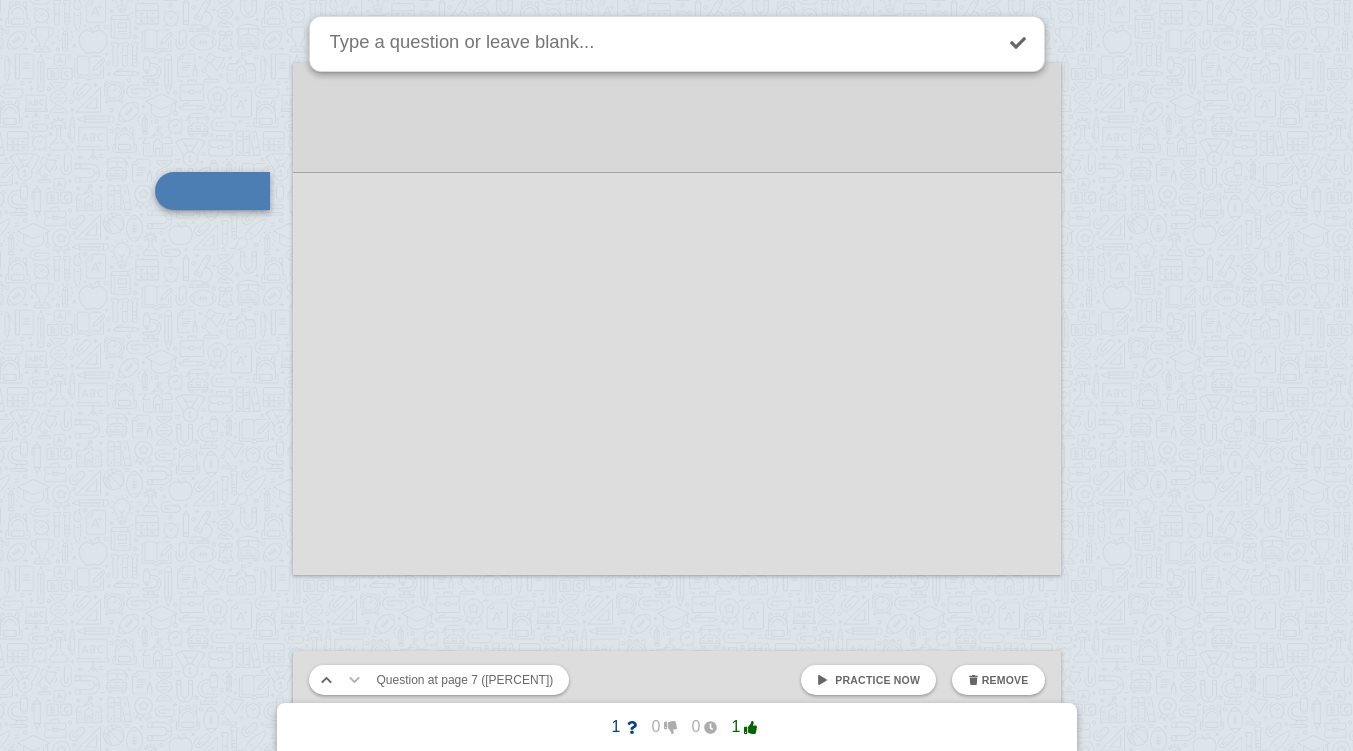 scroll, scrollTop: 3754, scrollLeft: 0, axis: vertical 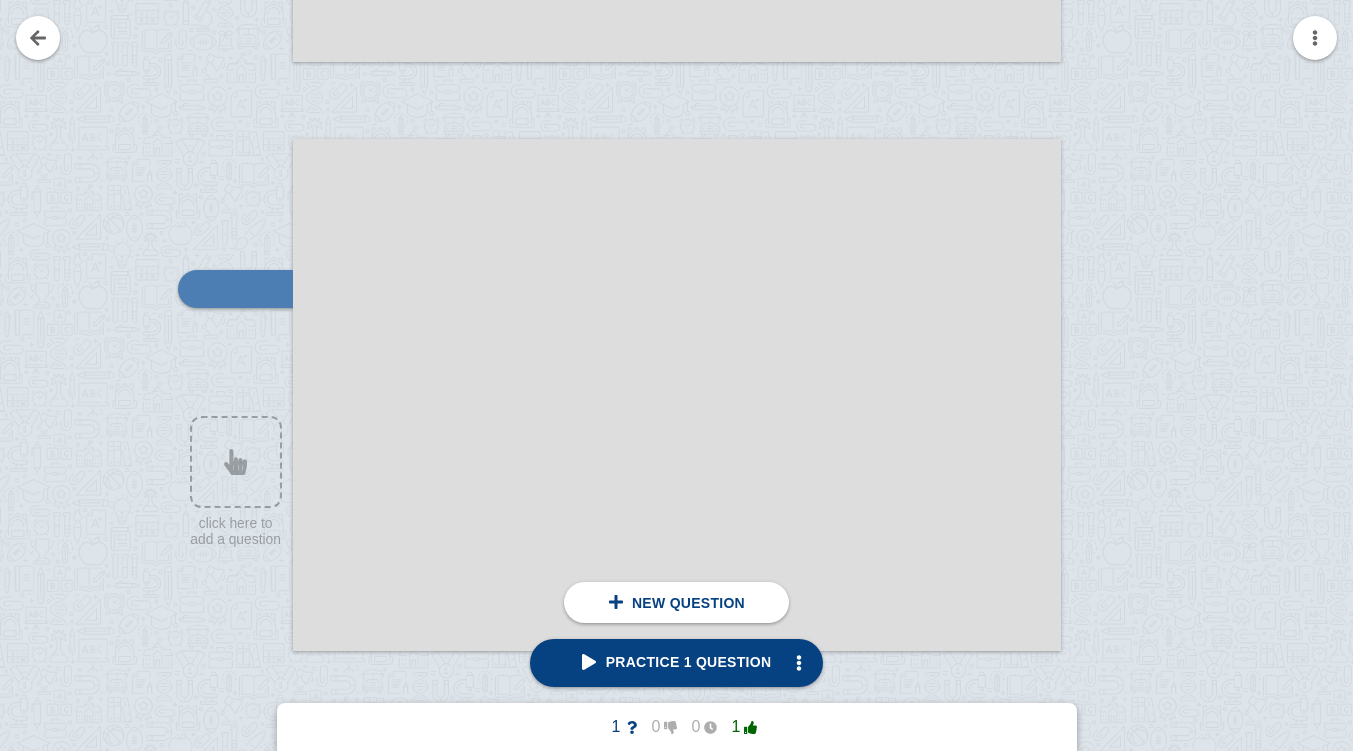 click at bounding box center [677, 395] 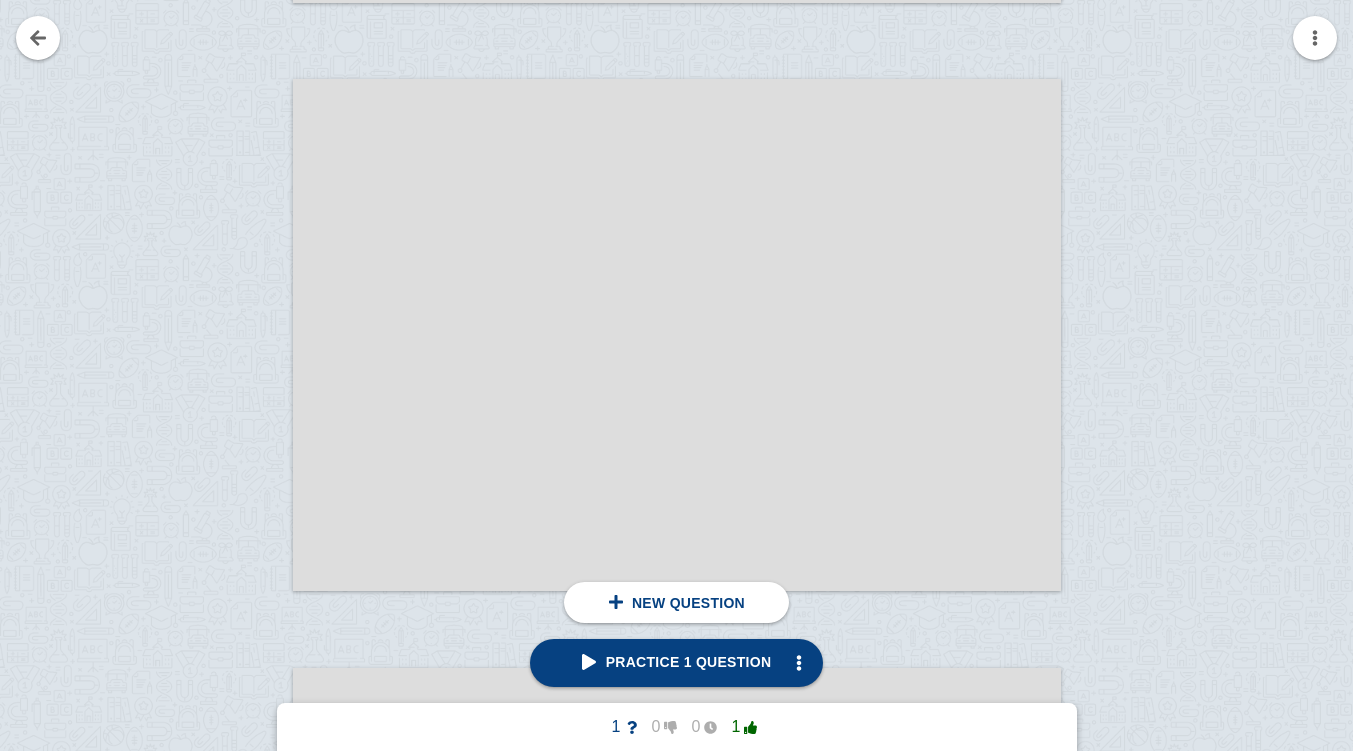 scroll, scrollTop: 4406, scrollLeft: 0, axis: vertical 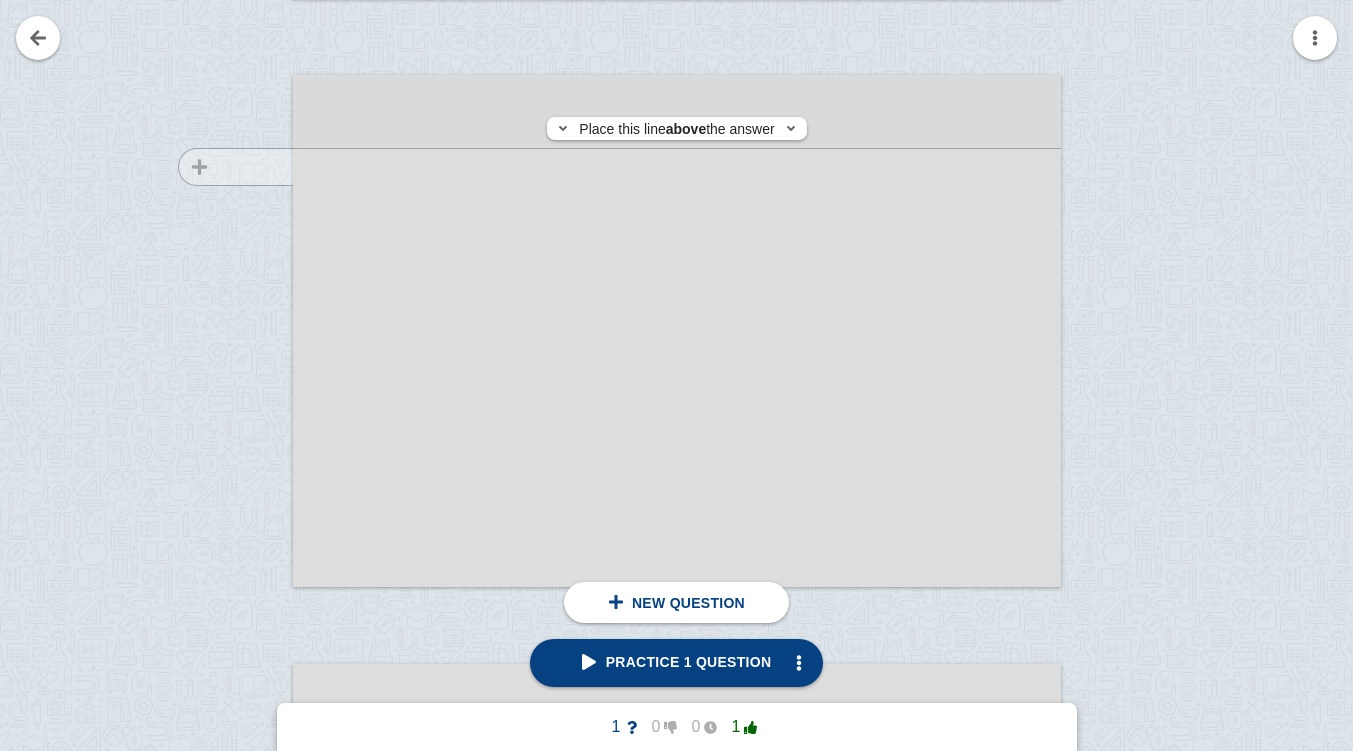click at bounding box center [226, 350] 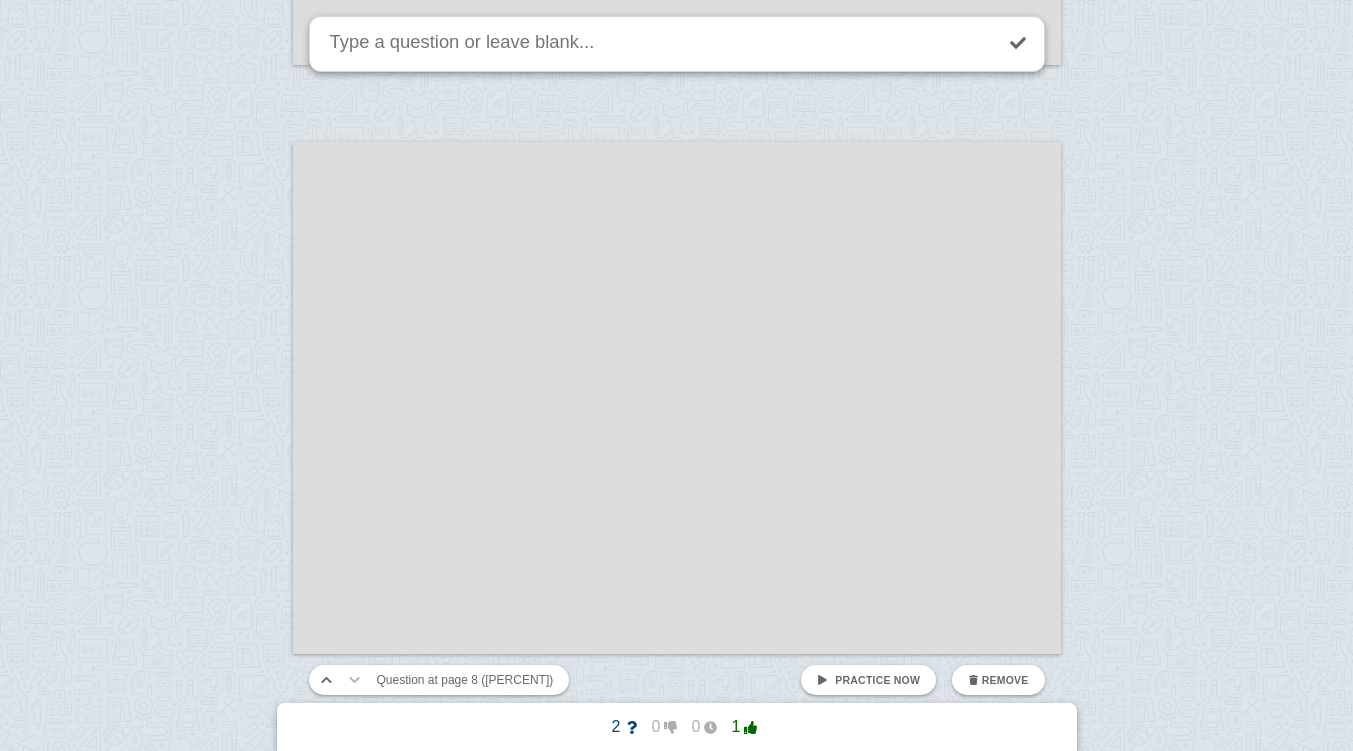 scroll, scrollTop: 5519, scrollLeft: 0, axis: vertical 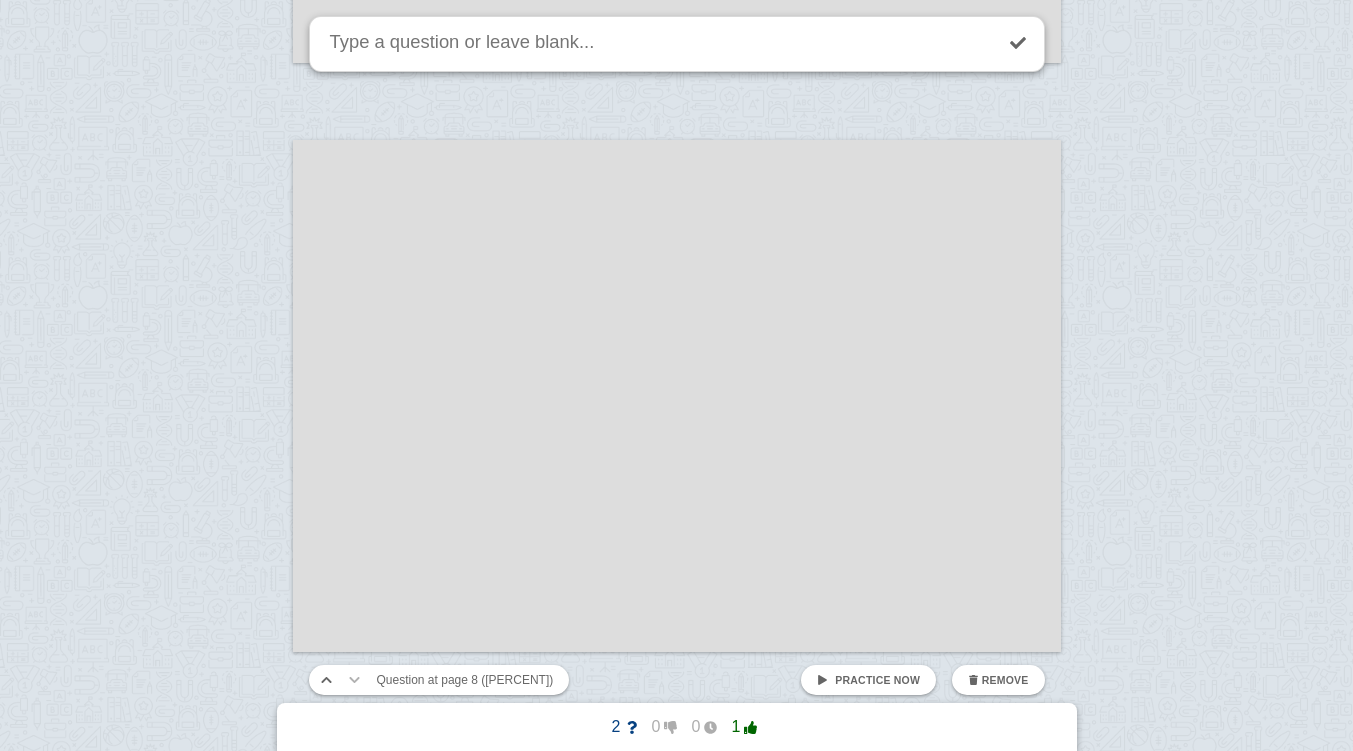 click at bounding box center [676, 3083] 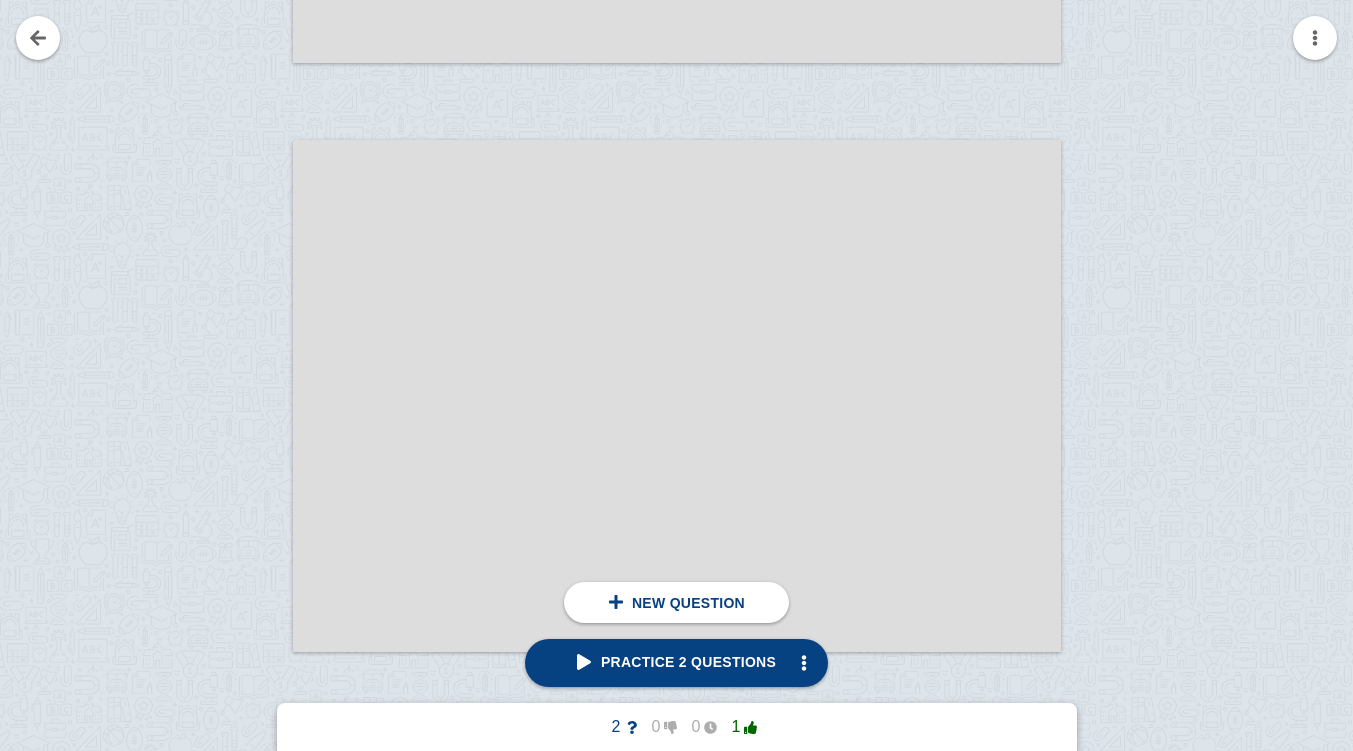 click at bounding box center (226, 415) 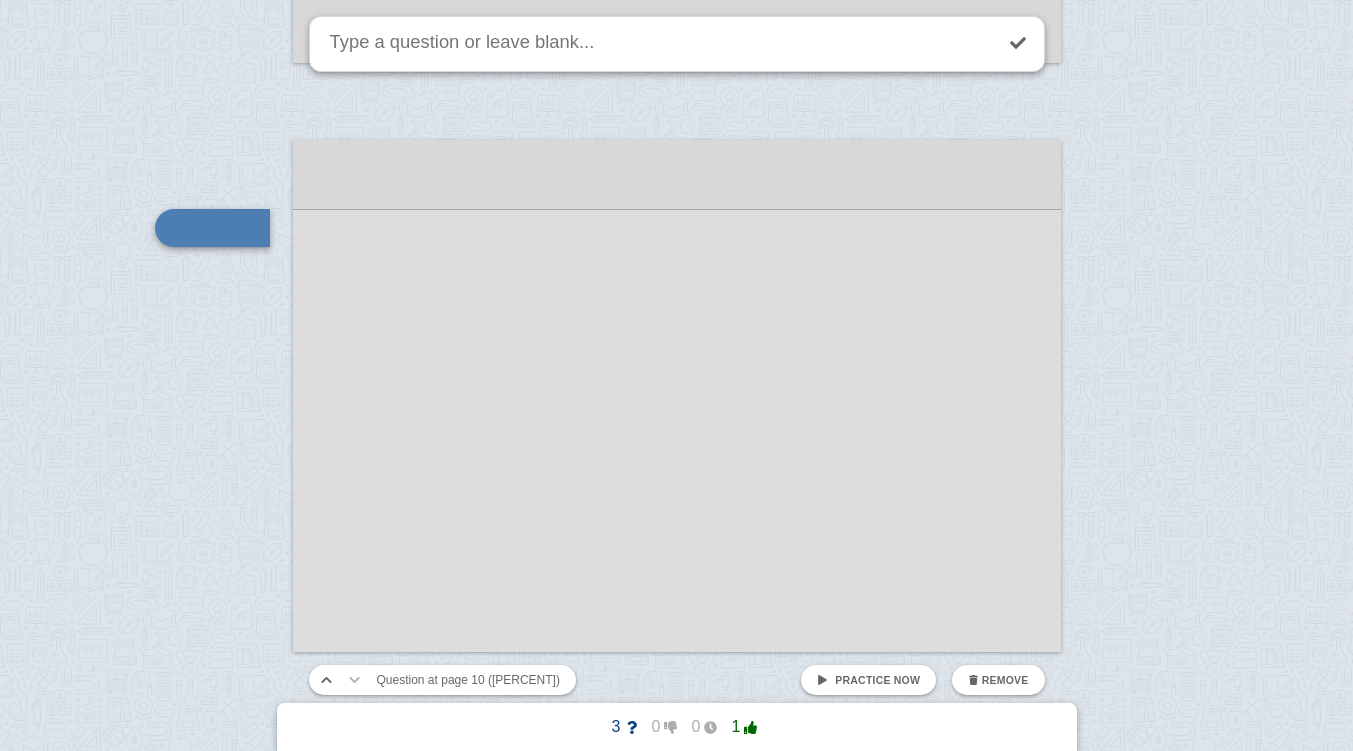 scroll, scrollTop: 5480, scrollLeft: 0, axis: vertical 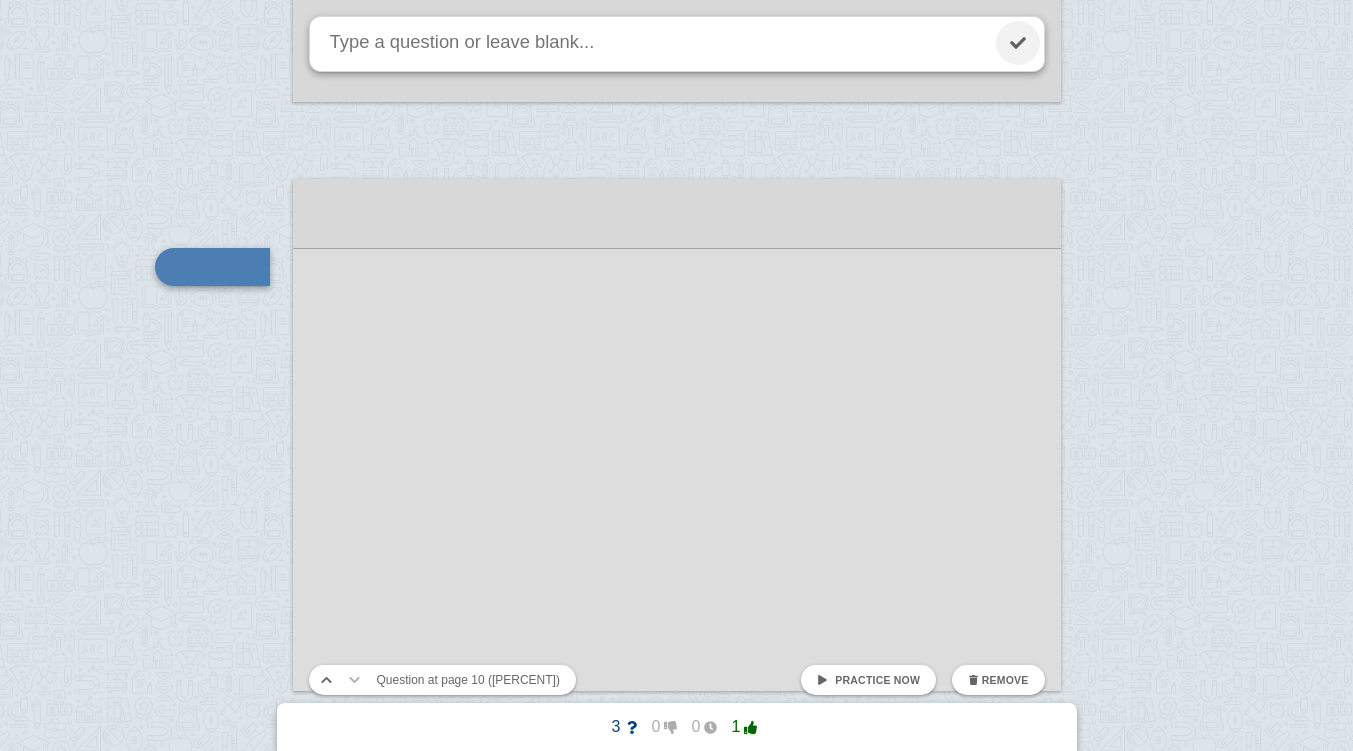 click at bounding box center (1018, 43) 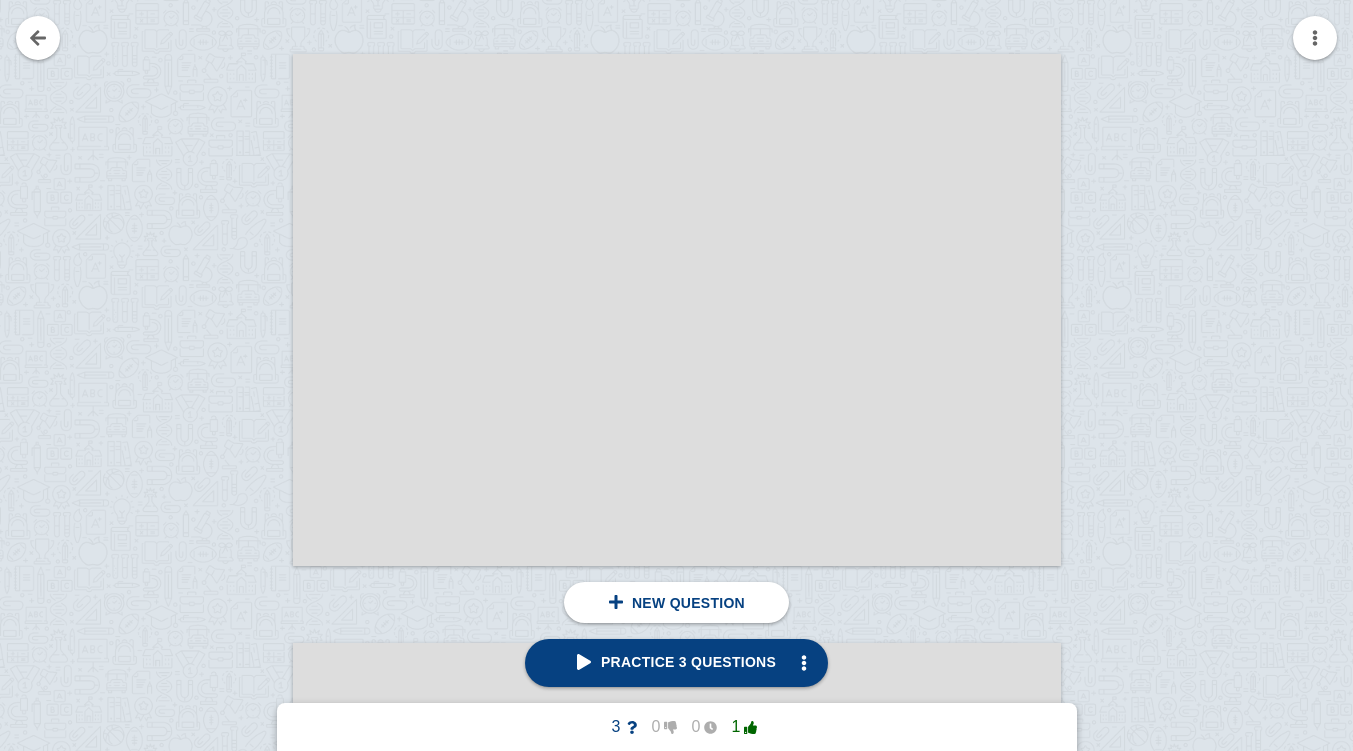 scroll, scrollTop: 6192, scrollLeft: 0, axis: vertical 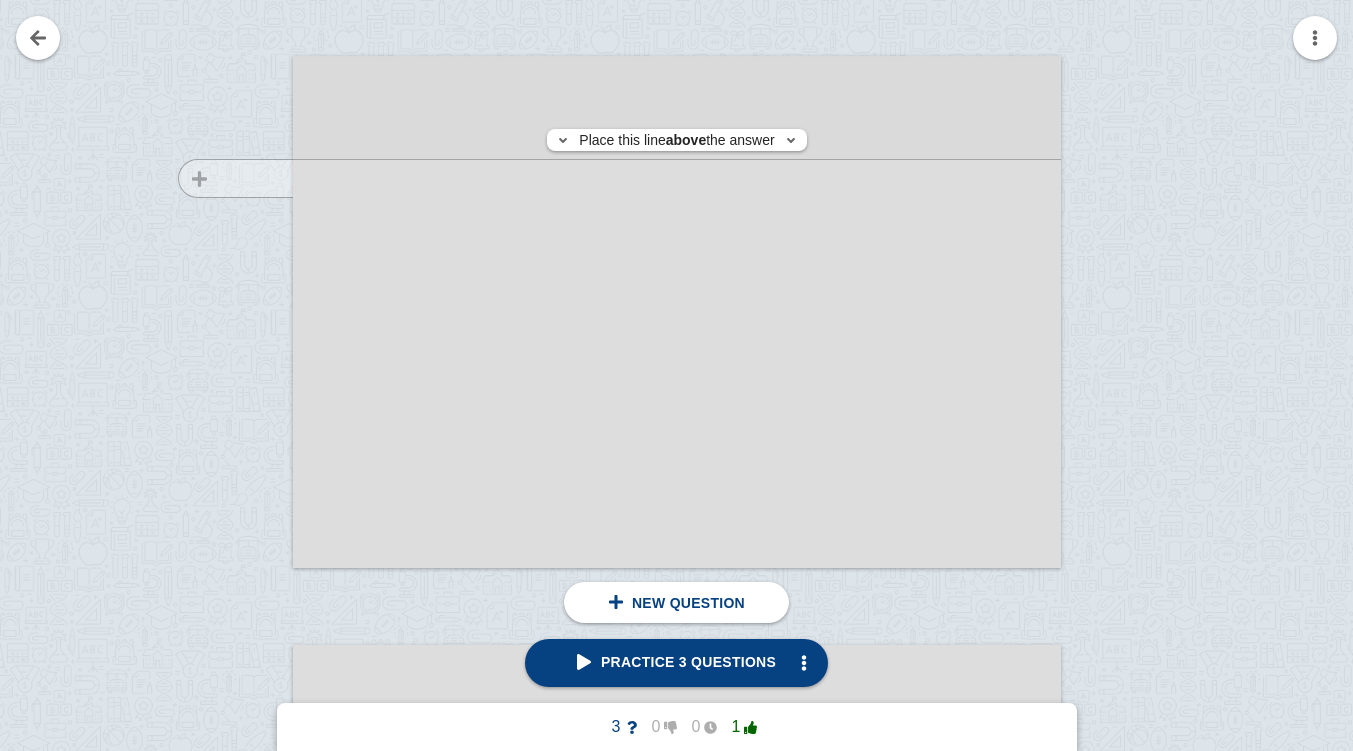 click at bounding box center [226, 331] 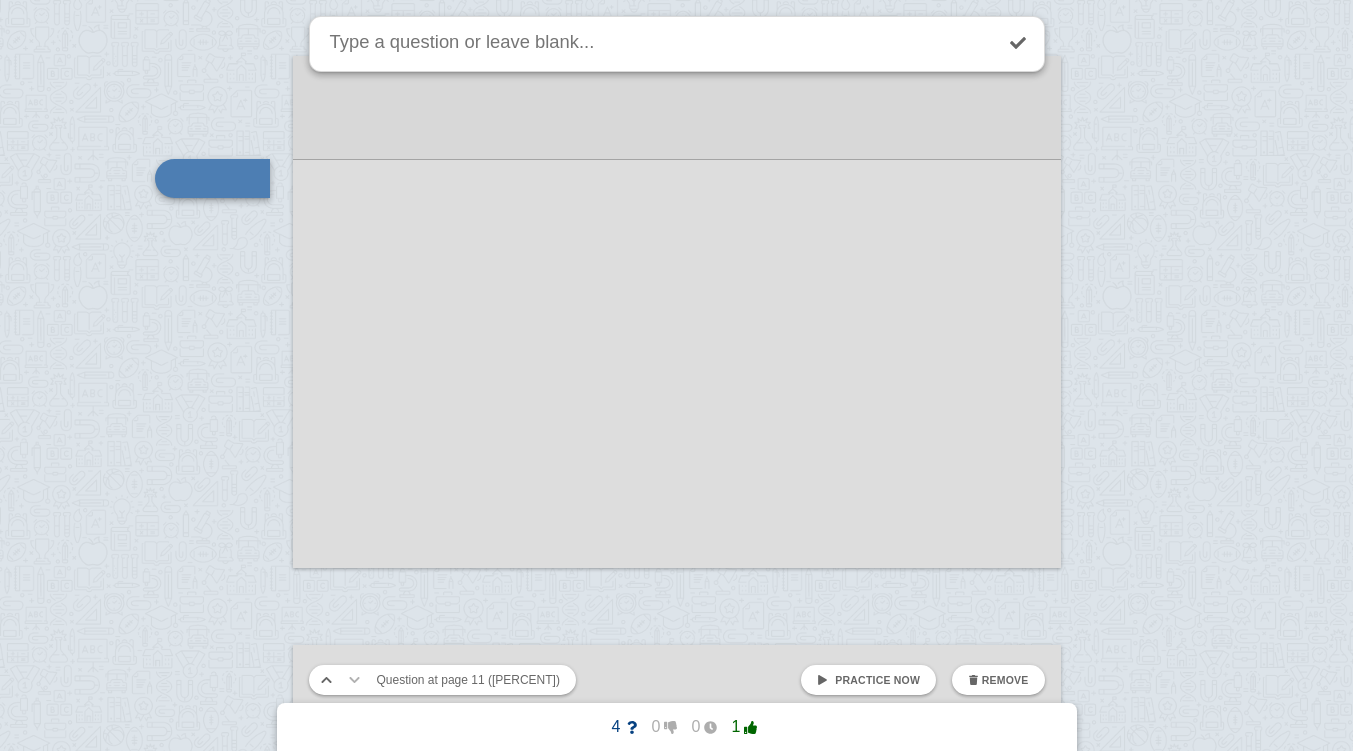 scroll, scrollTop: 6103, scrollLeft: 0, axis: vertical 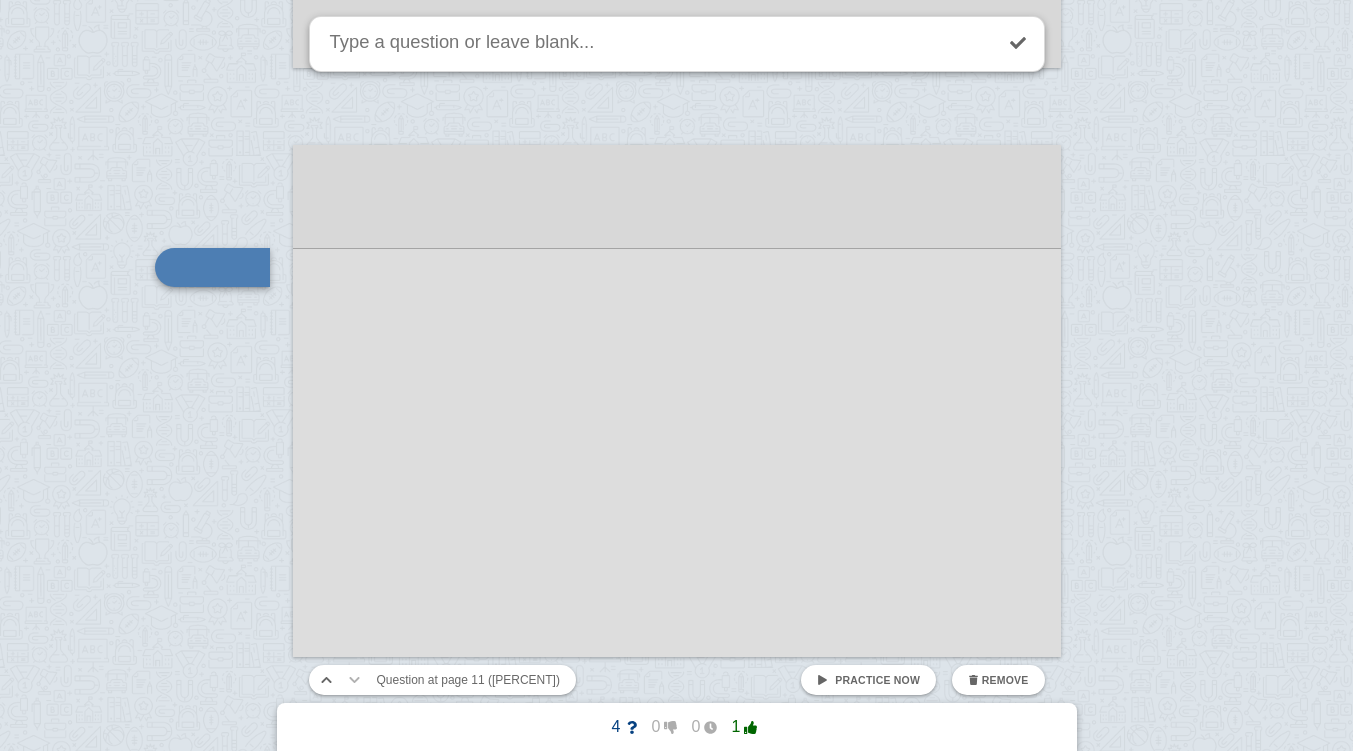 click at bounding box center (676, 2499) 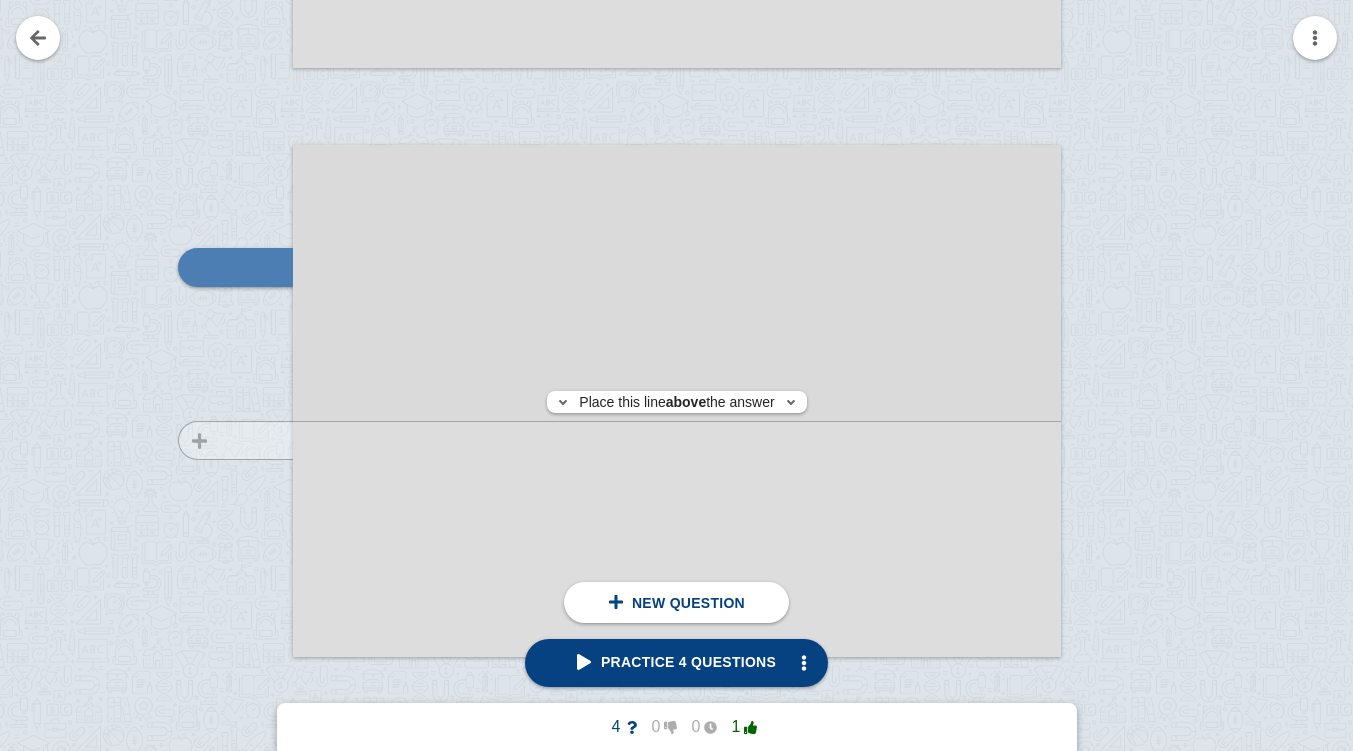 click at bounding box center (226, 420) 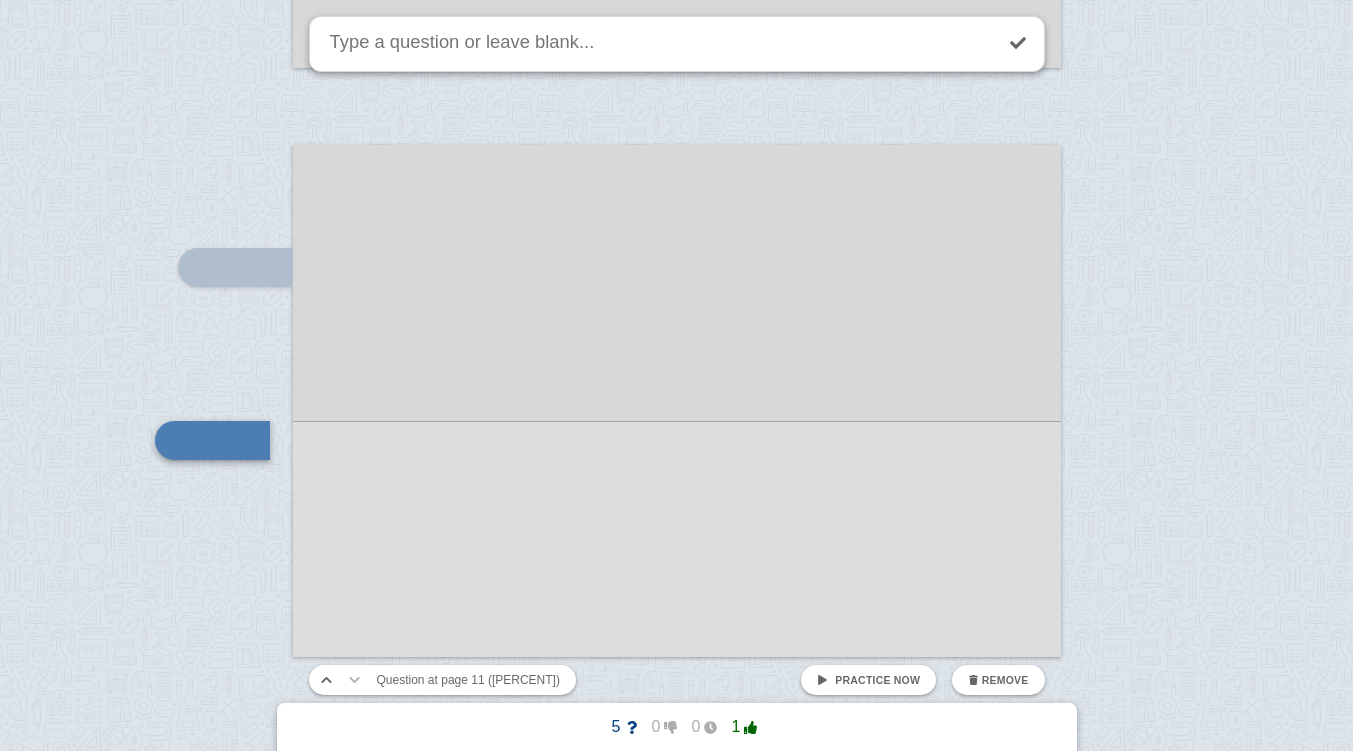 scroll, scrollTop: 6276, scrollLeft: 0, axis: vertical 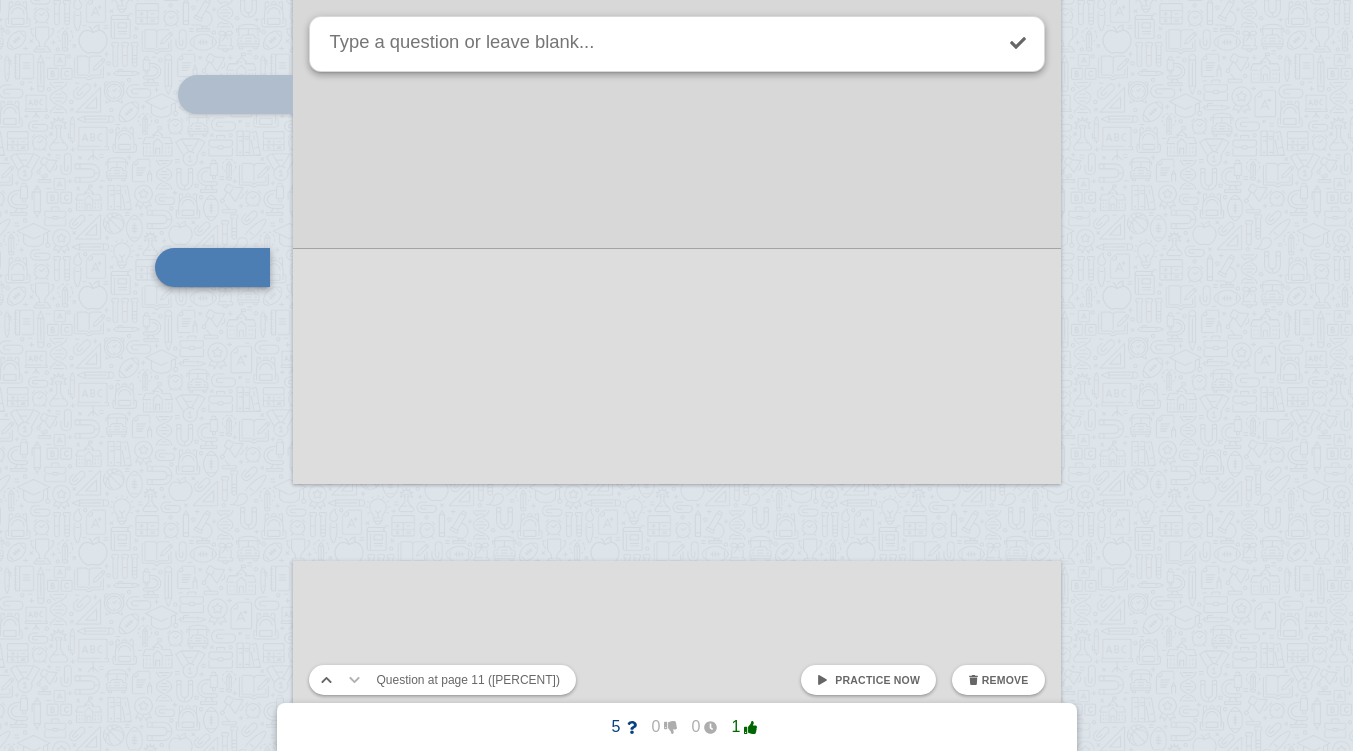 click at bounding box center [677, 228] 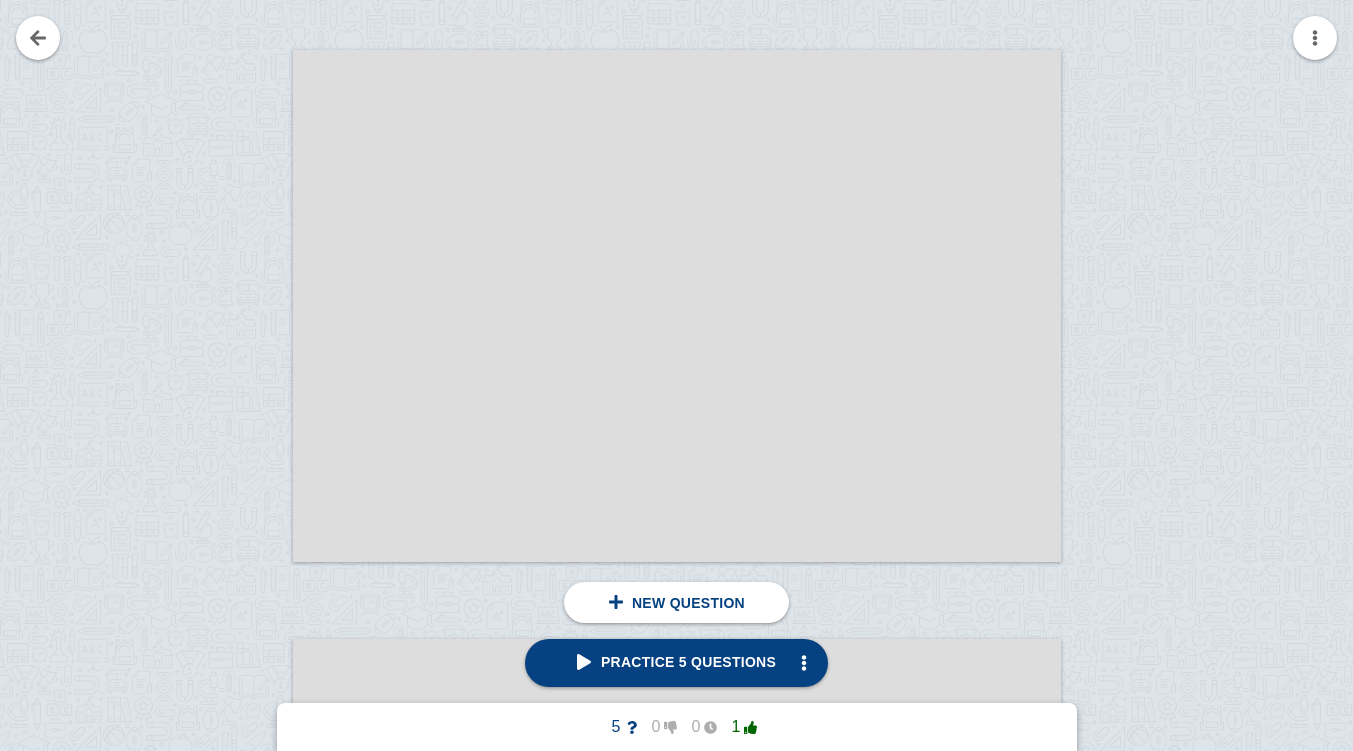 scroll, scrollTop: 6790, scrollLeft: 0, axis: vertical 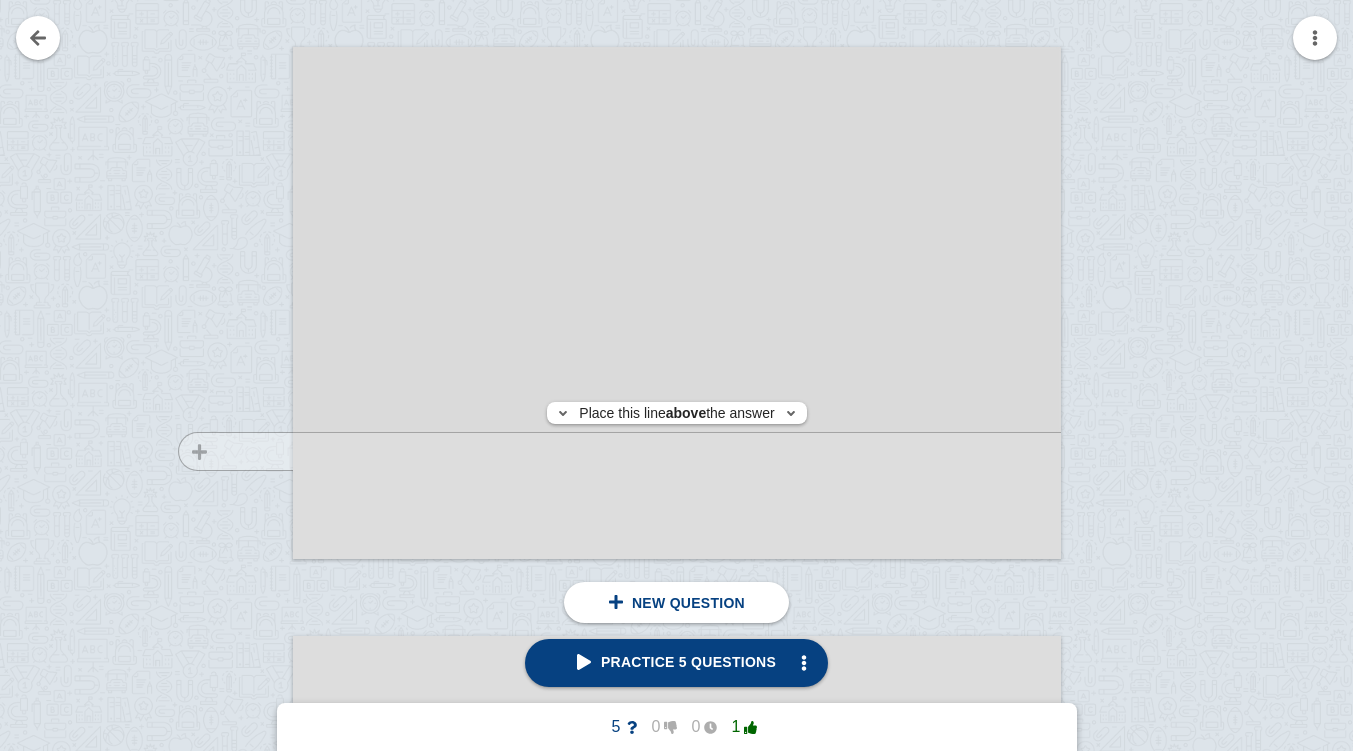 click at bounding box center [226, 322] 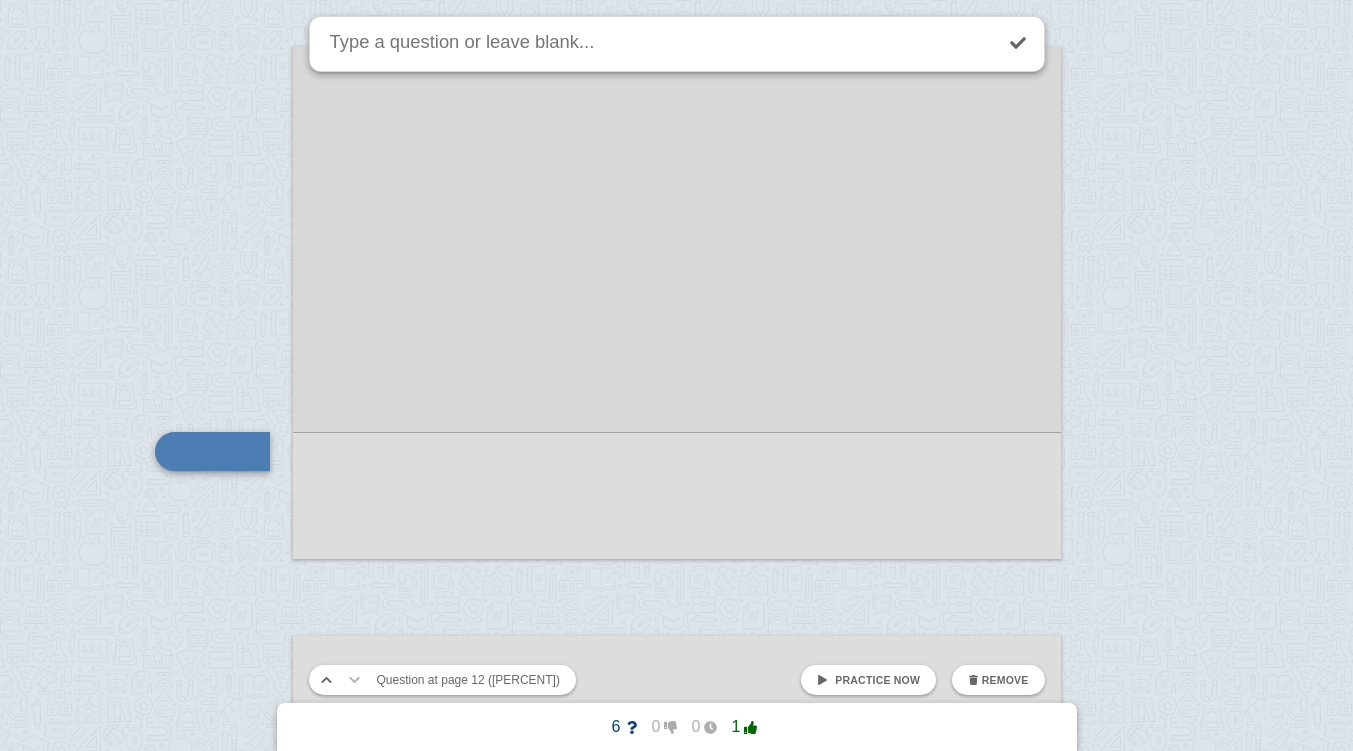 scroll, scrollTop: 6974, scrollLeft: 0, axis: vertical 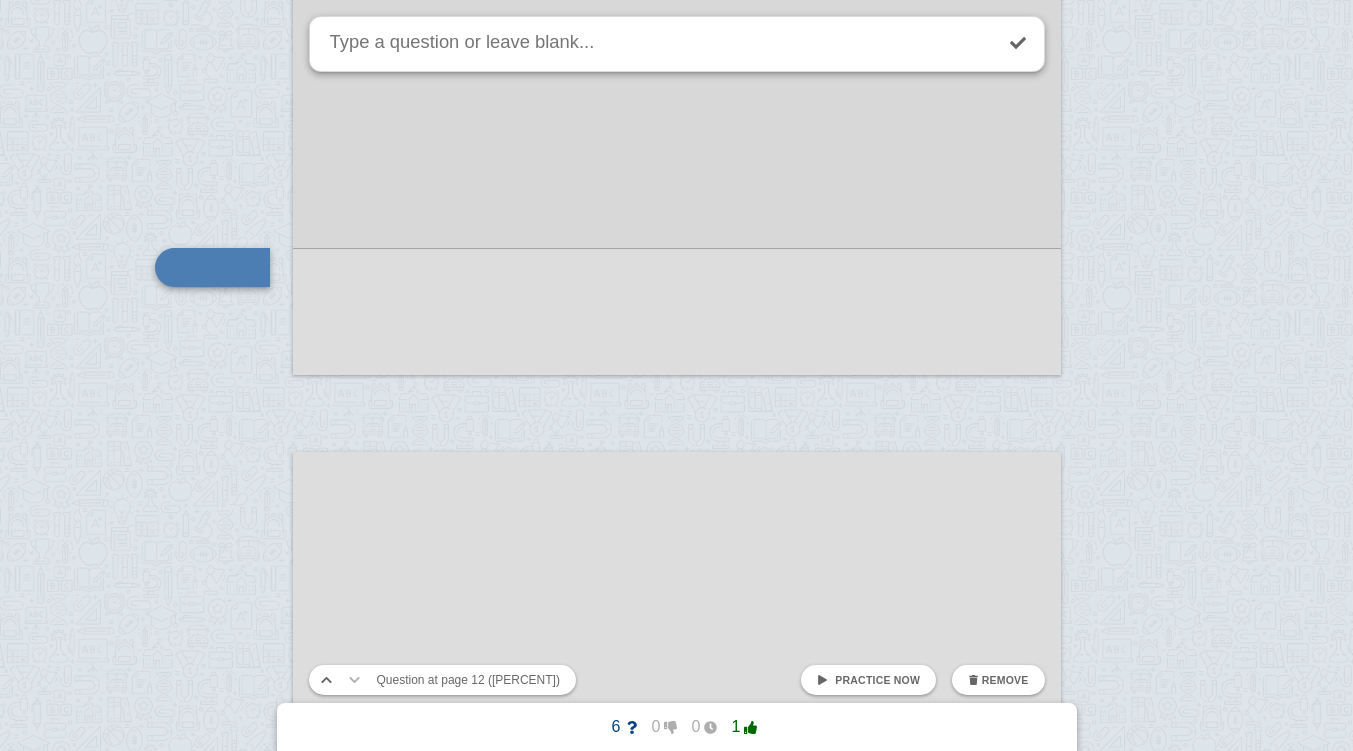 click at bounding box center (1018, 43) 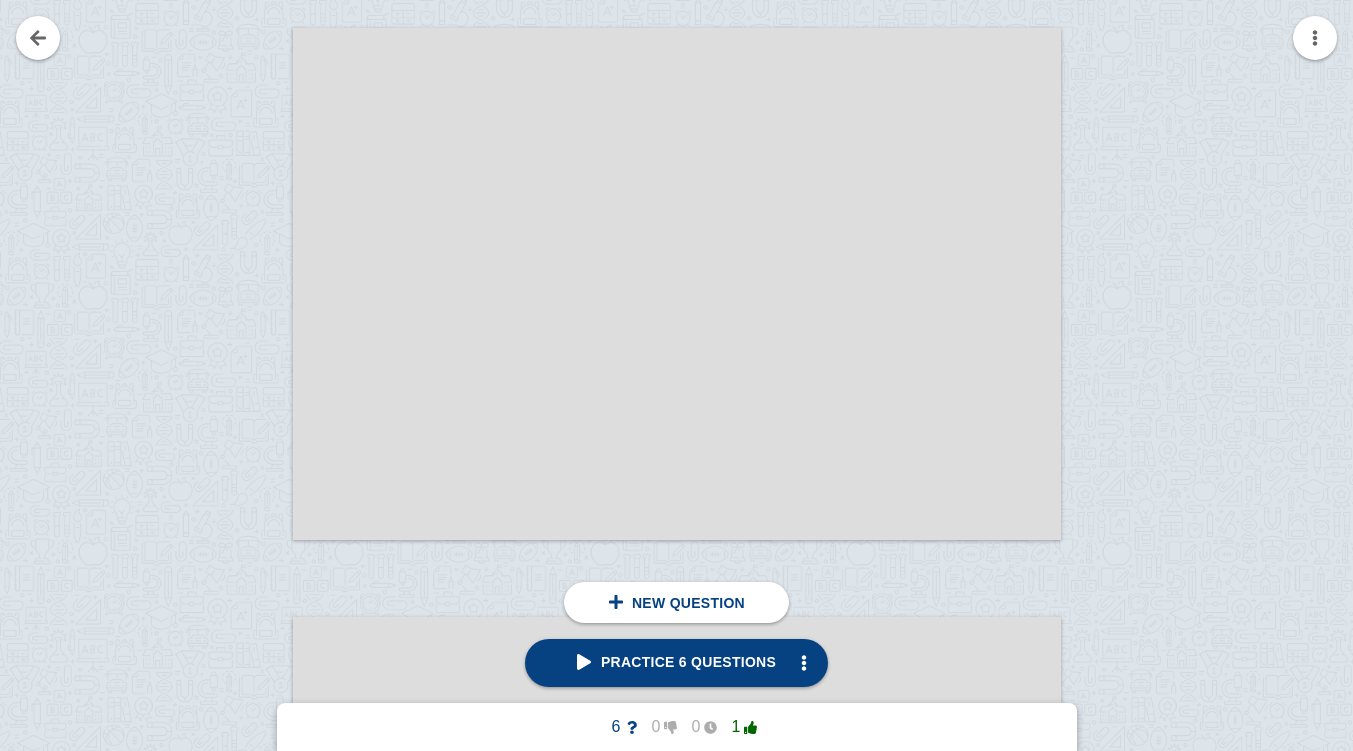 scroll, scrollTop: 7988, scrollLeft: 0, axis: vertical 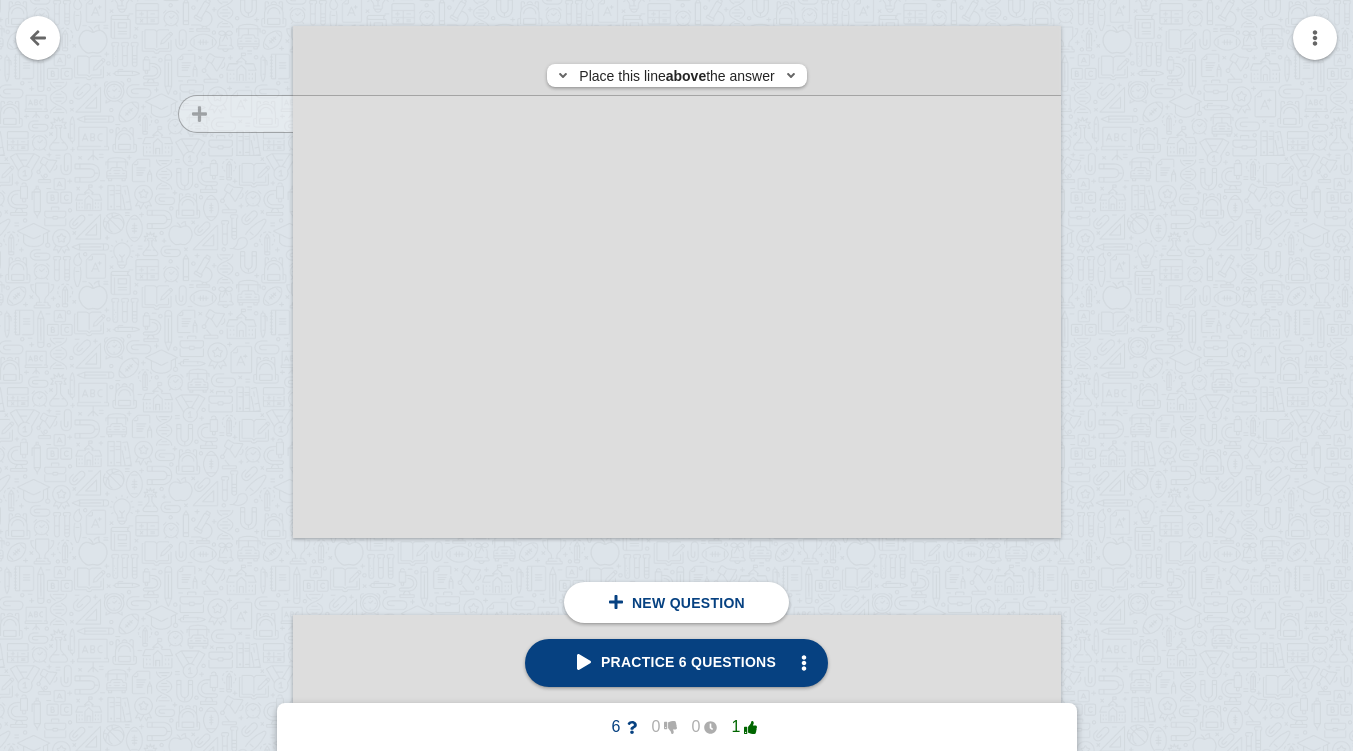 click at bounding box center [226, 301] 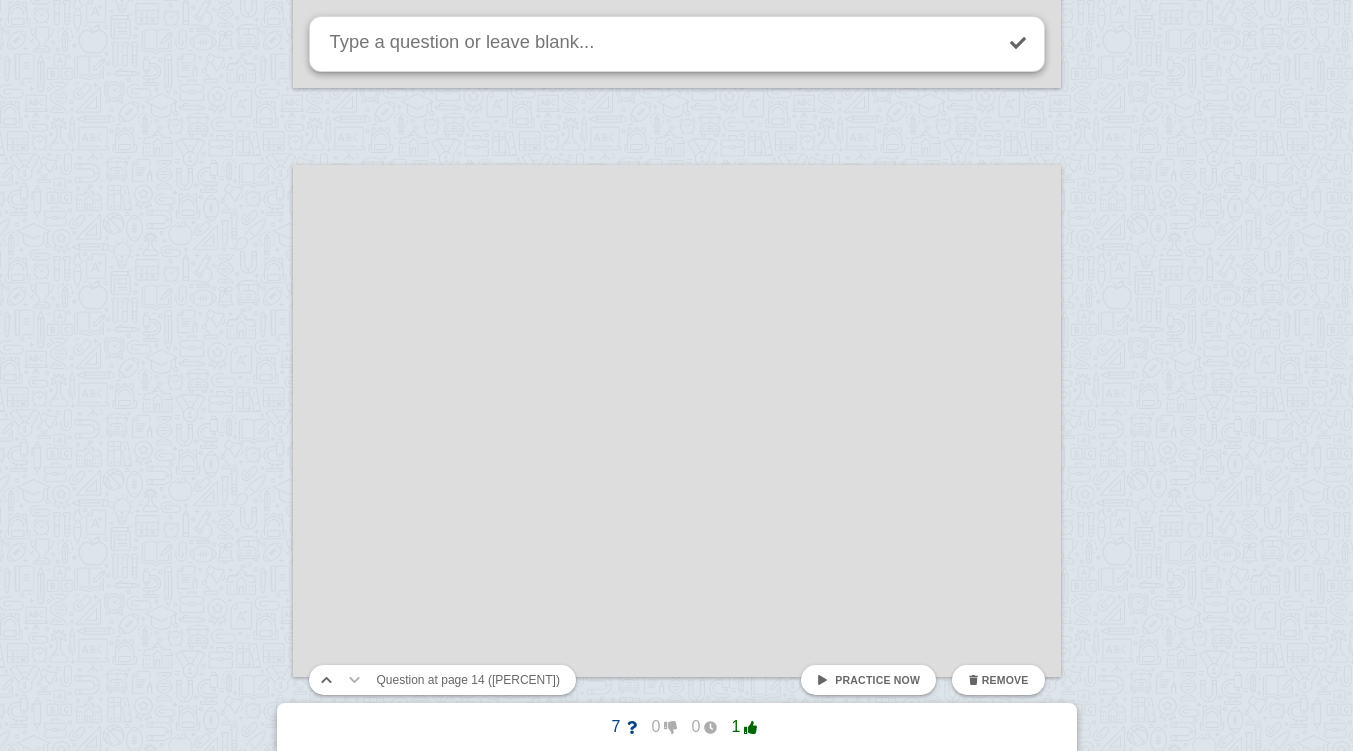scroll, scrollTop: 9029, scrollLeft: 0, axis: vertical 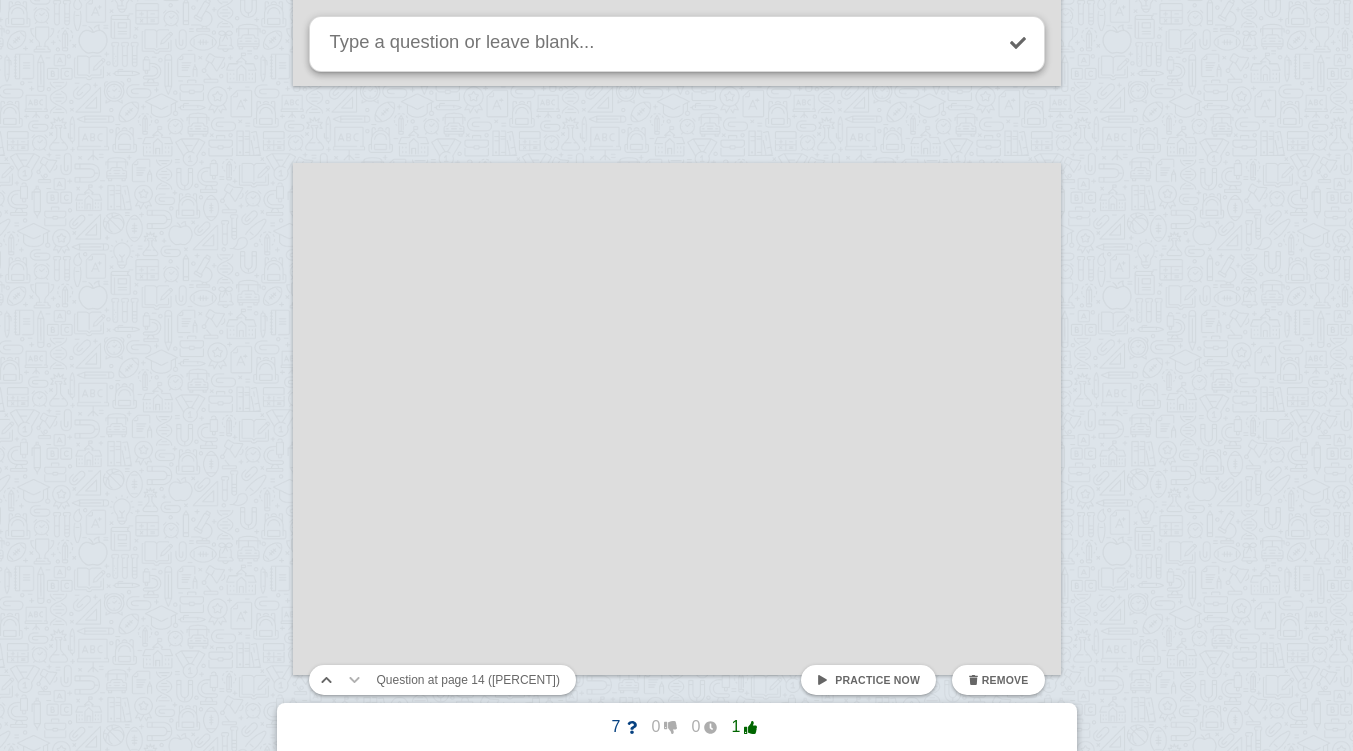 click at bounding box center (676, -427) 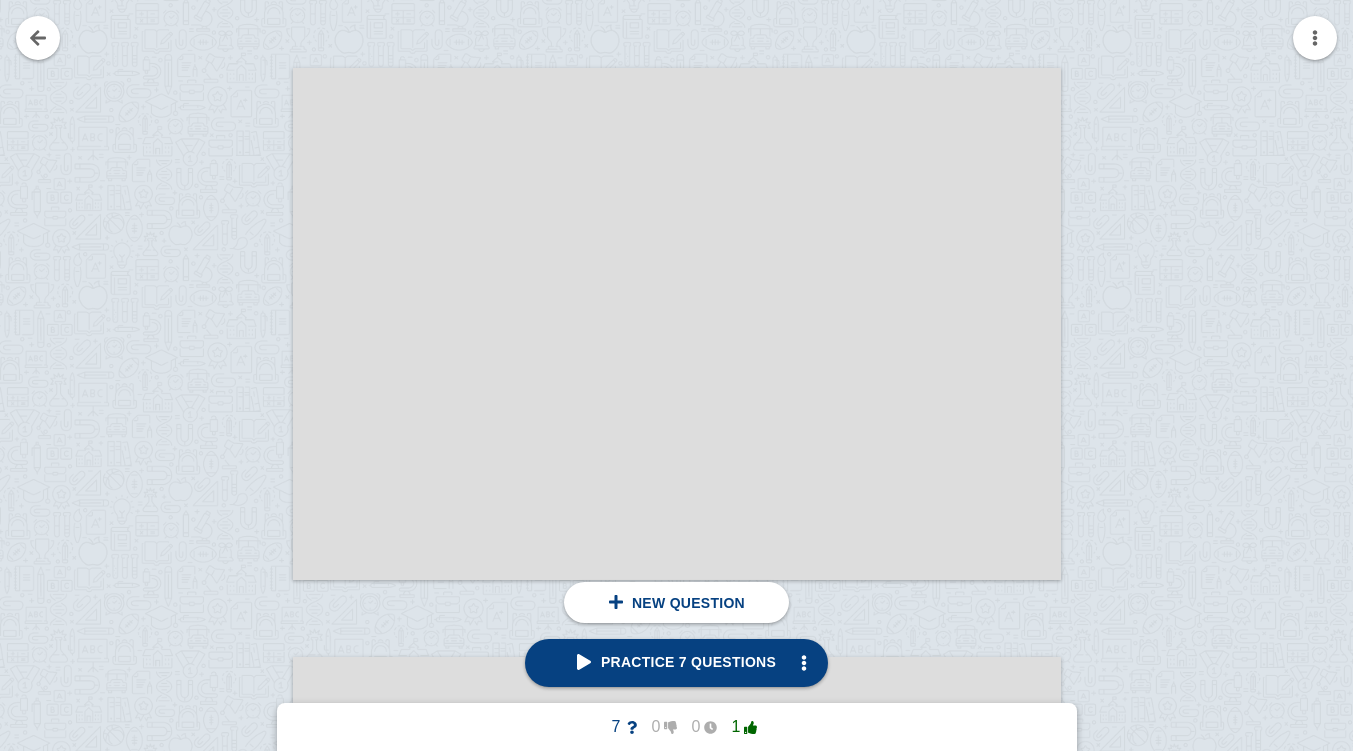 scroll, scrollTop: 9709, scrollLeft: 0, axis: vertical 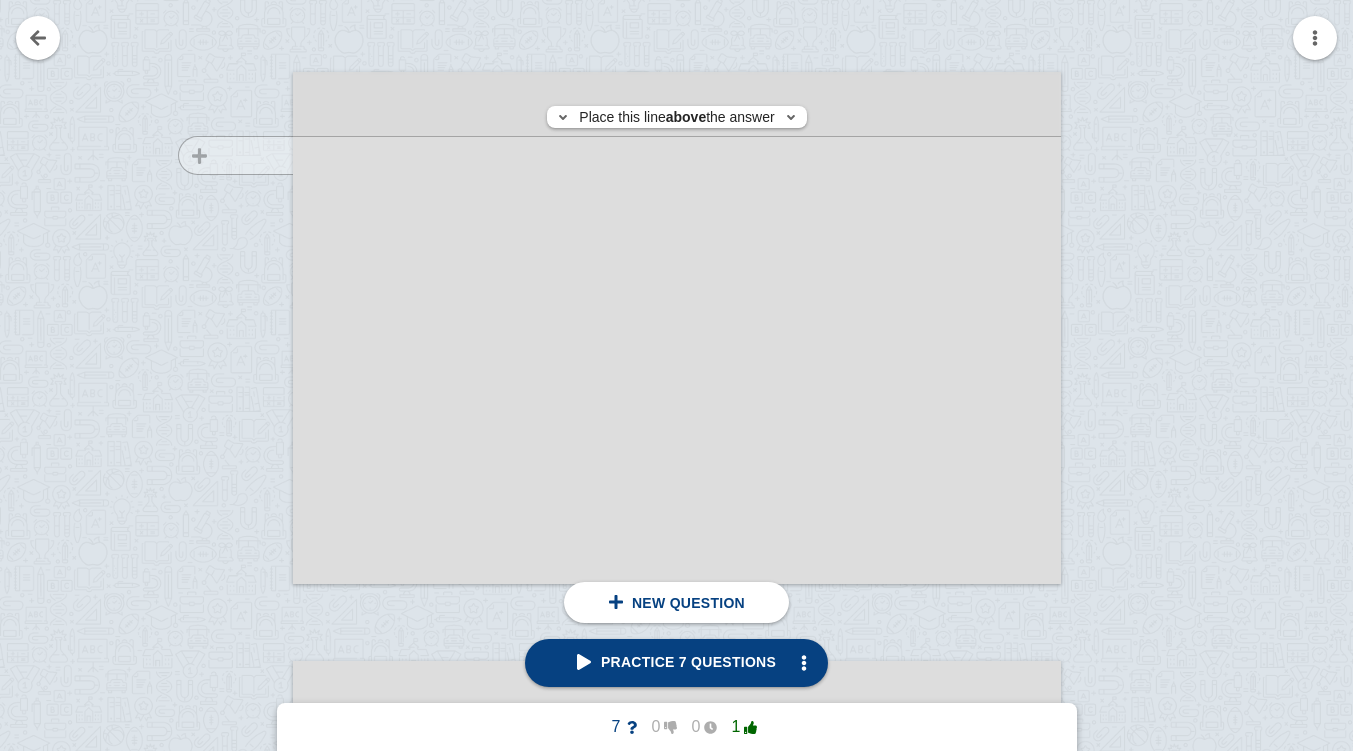 click at bounding box center [226, 347] 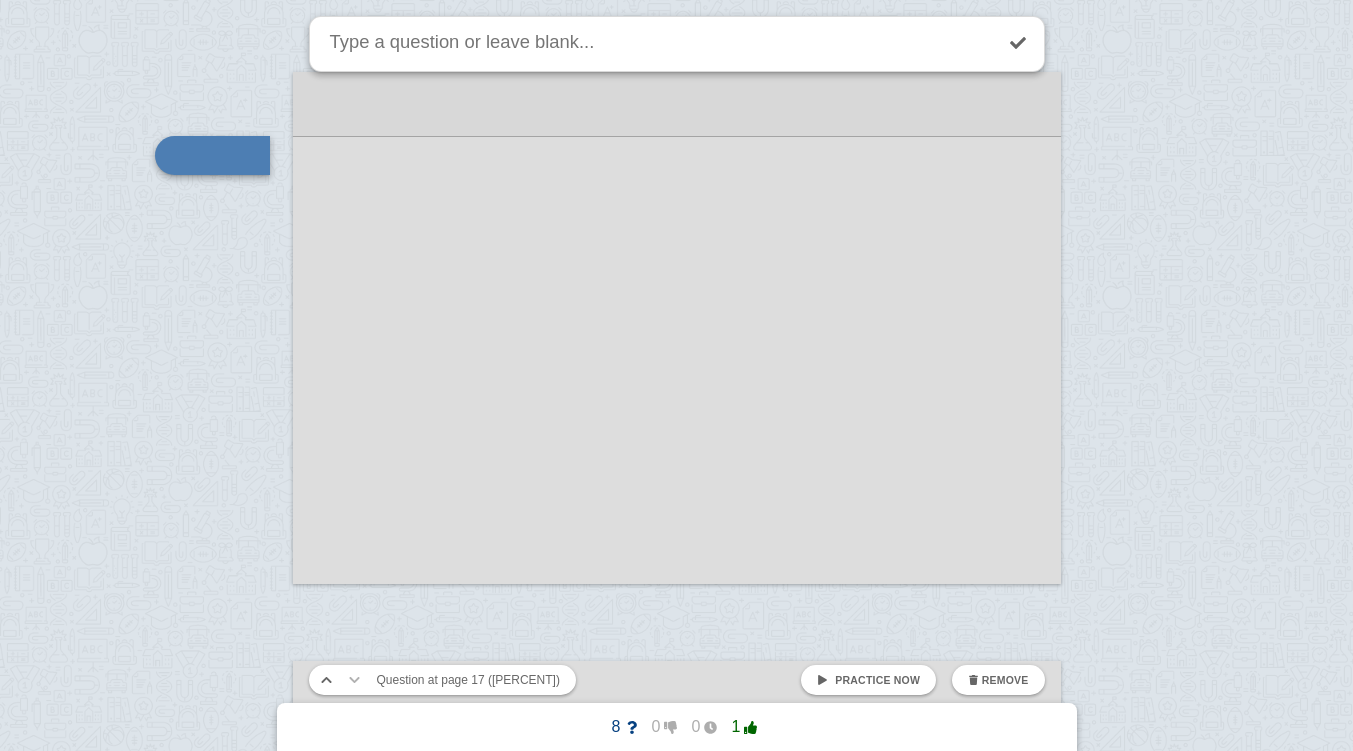 scroll, scrollTop: 9597, scrollLeft: 0, axis: vertical 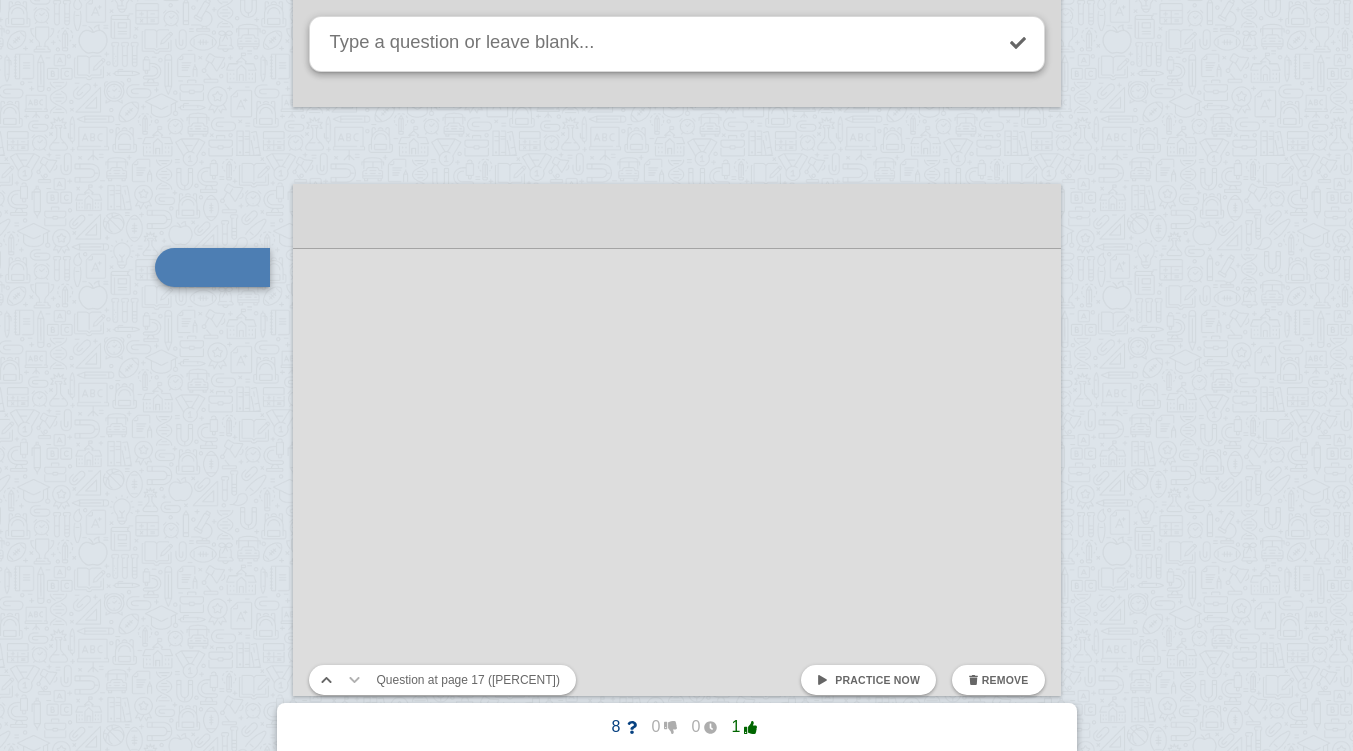 click at bounding box center [676, -995] 